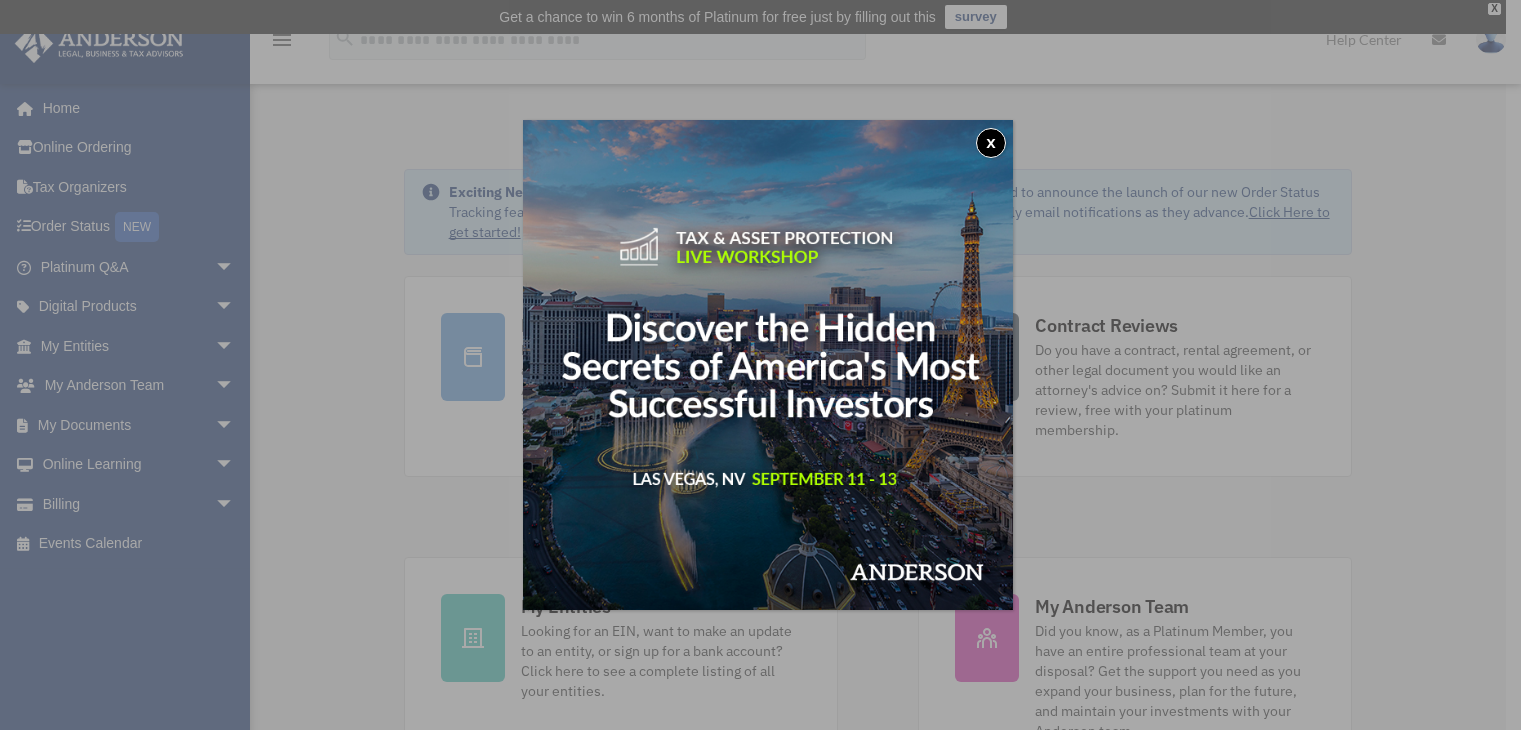 scroll, scrollTop: 0, scrollLeft: 0, axis: both 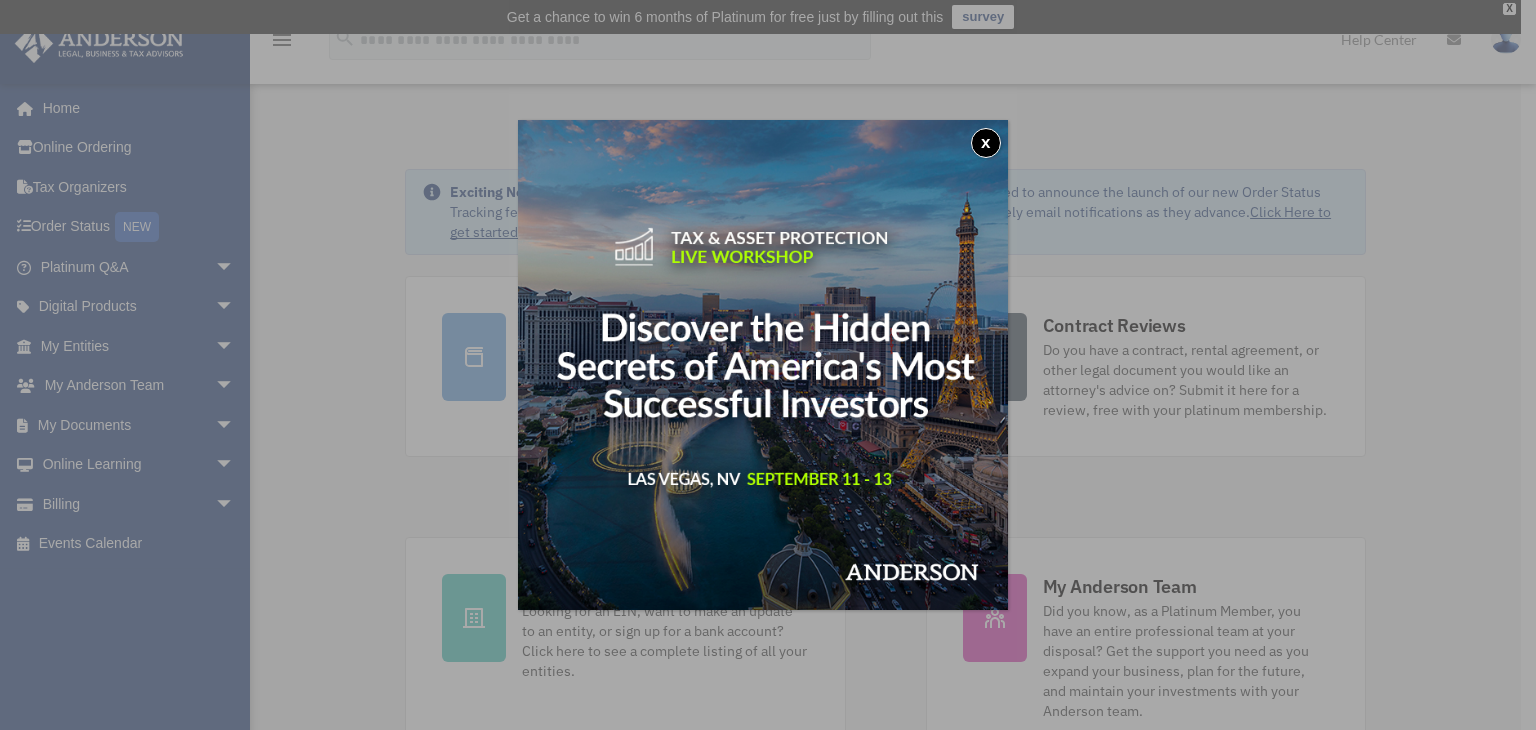 click on "x" at bounding box center (768, 365) 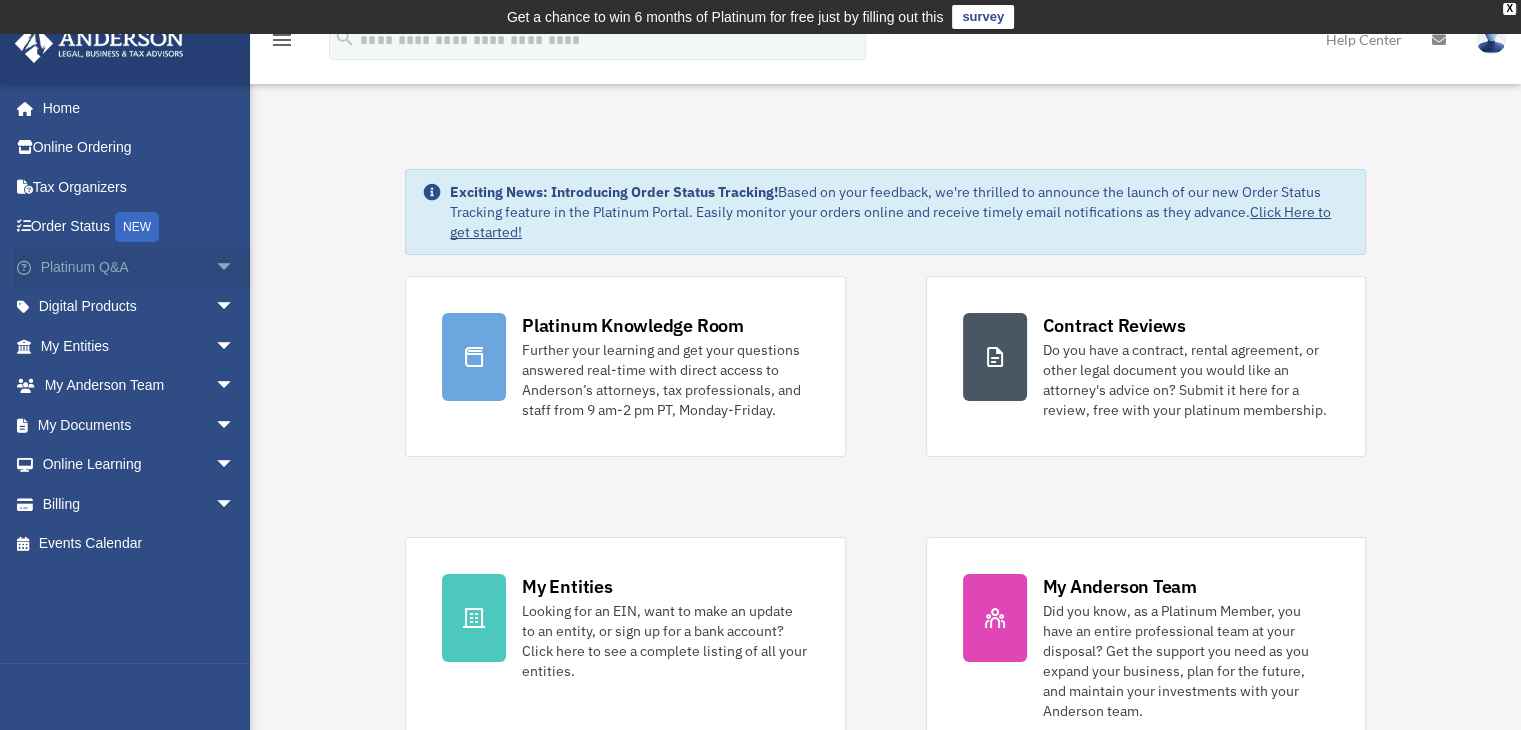 click on "Platinum Q&A arrow_drop_down" at bounding box center (139, 267) 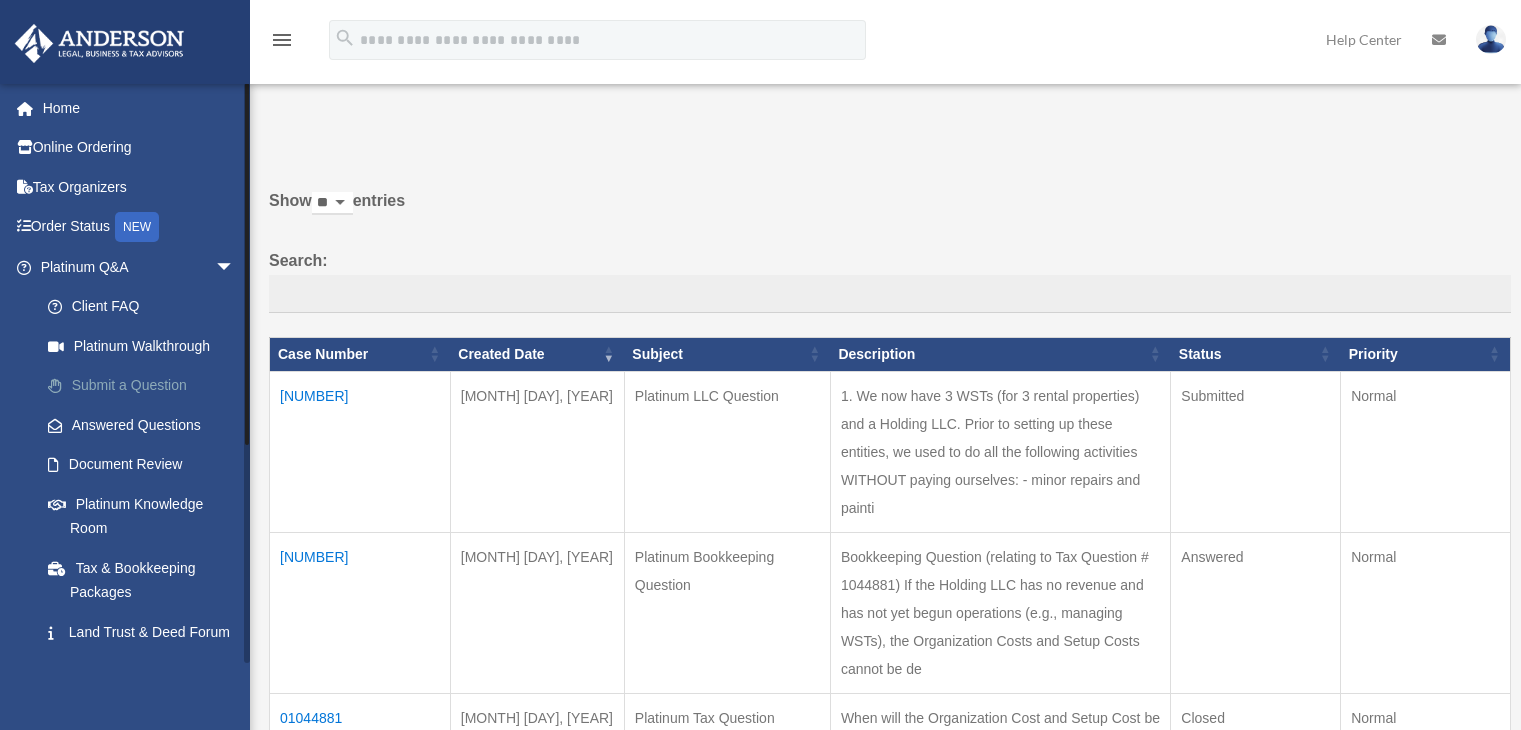 scroll, scrollTop: 0, scrollLeft: 0, axis: both 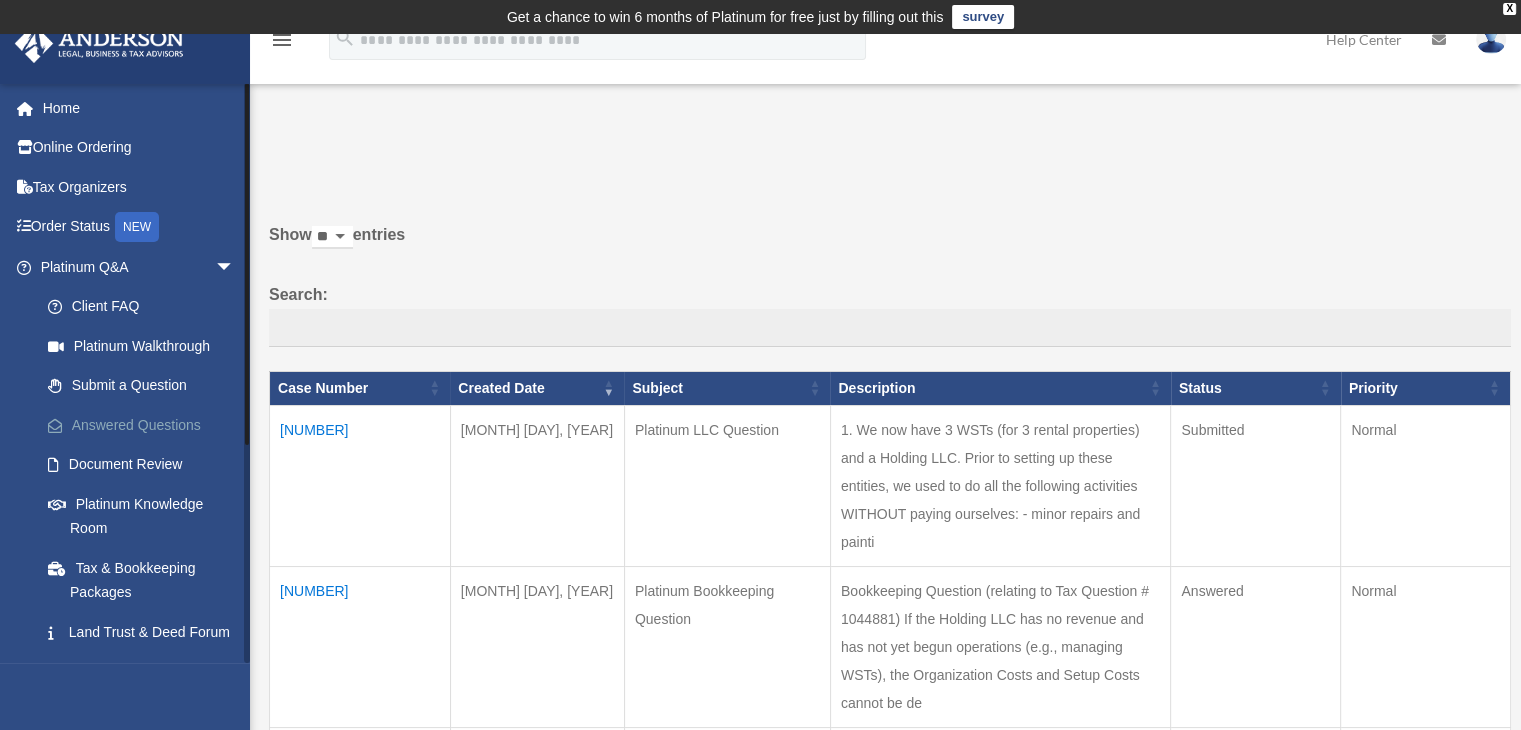 click on "Answered Questions" at bounding box center (146, 425) 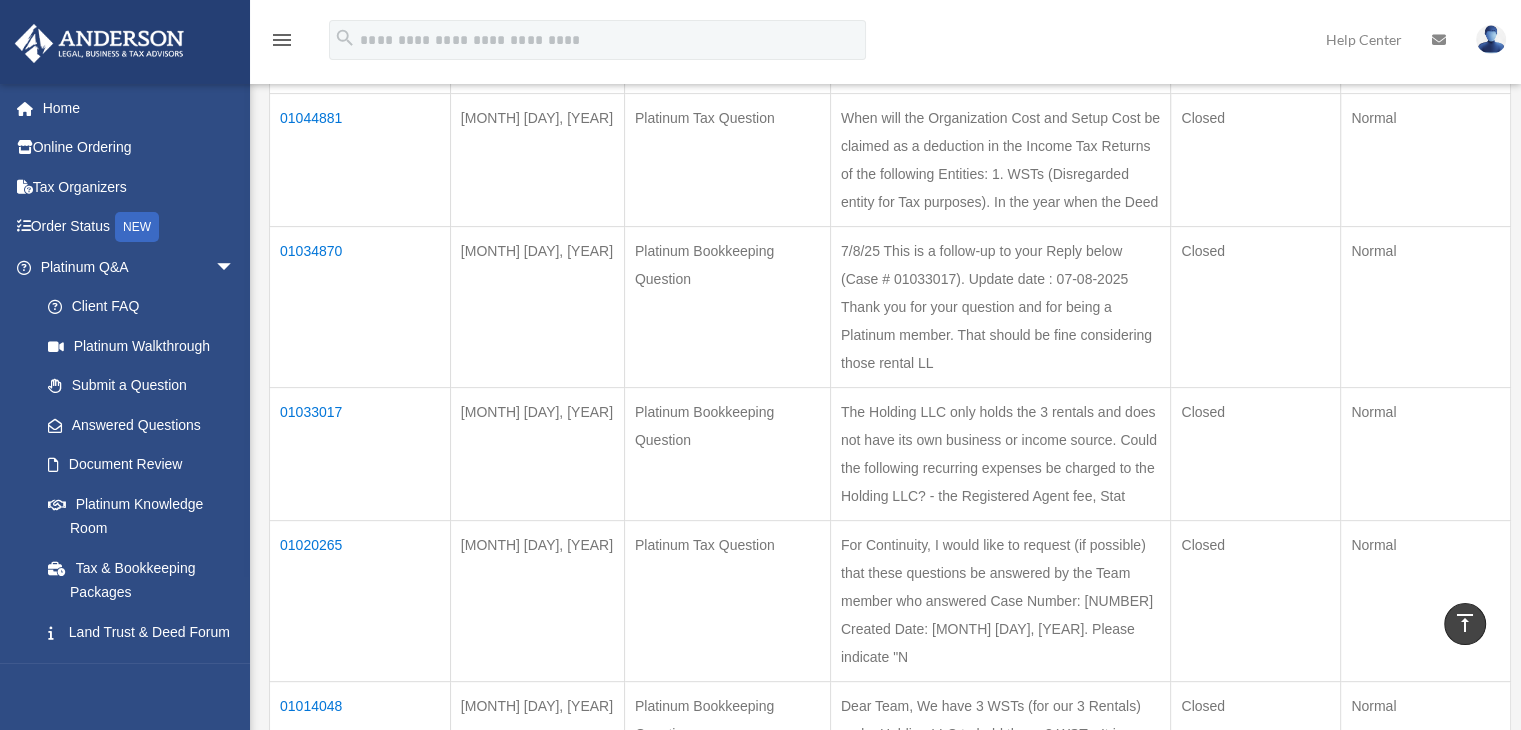scroll, scrollTop: 734, scrollLeft: 0, axis: vertical 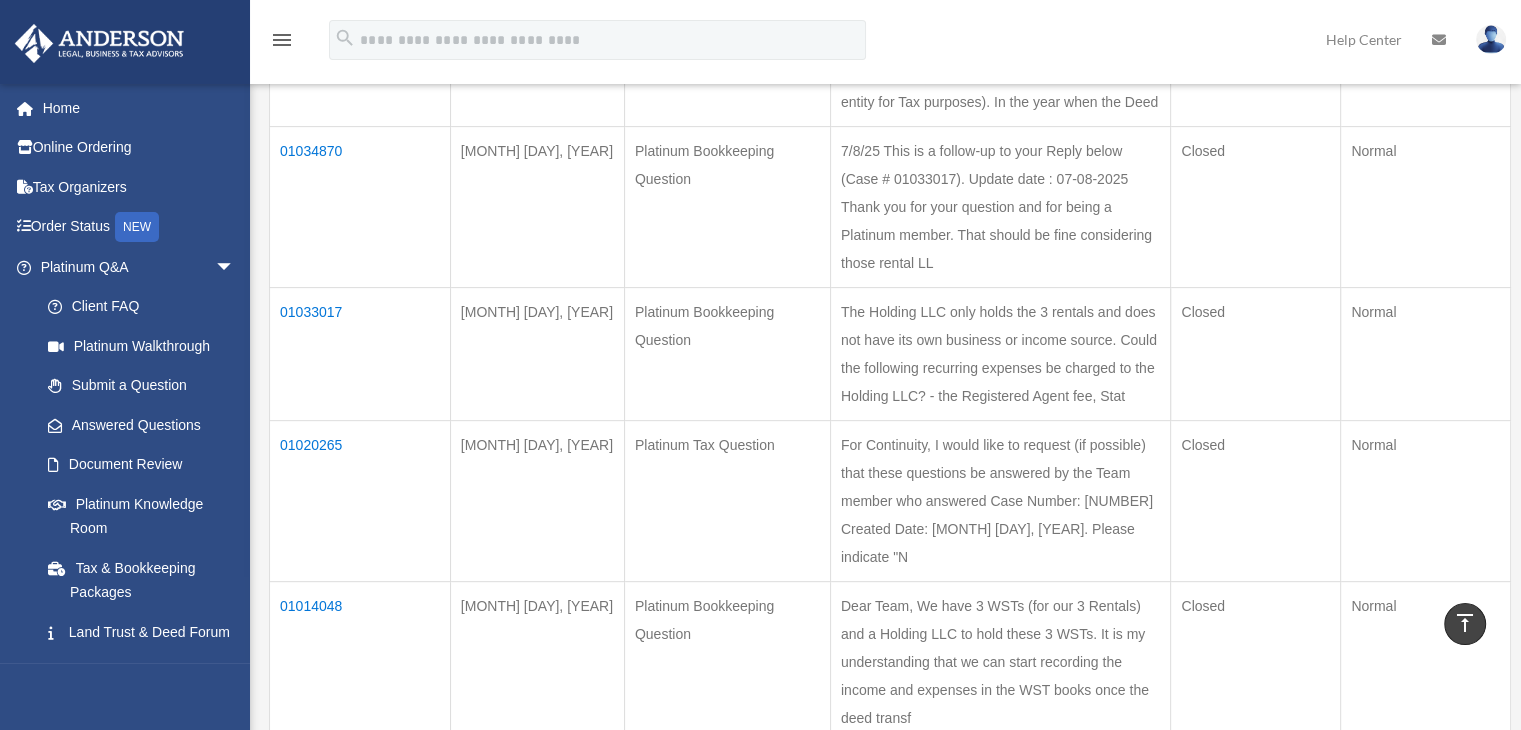 click on "01033017" at bounding box center (360, 353) 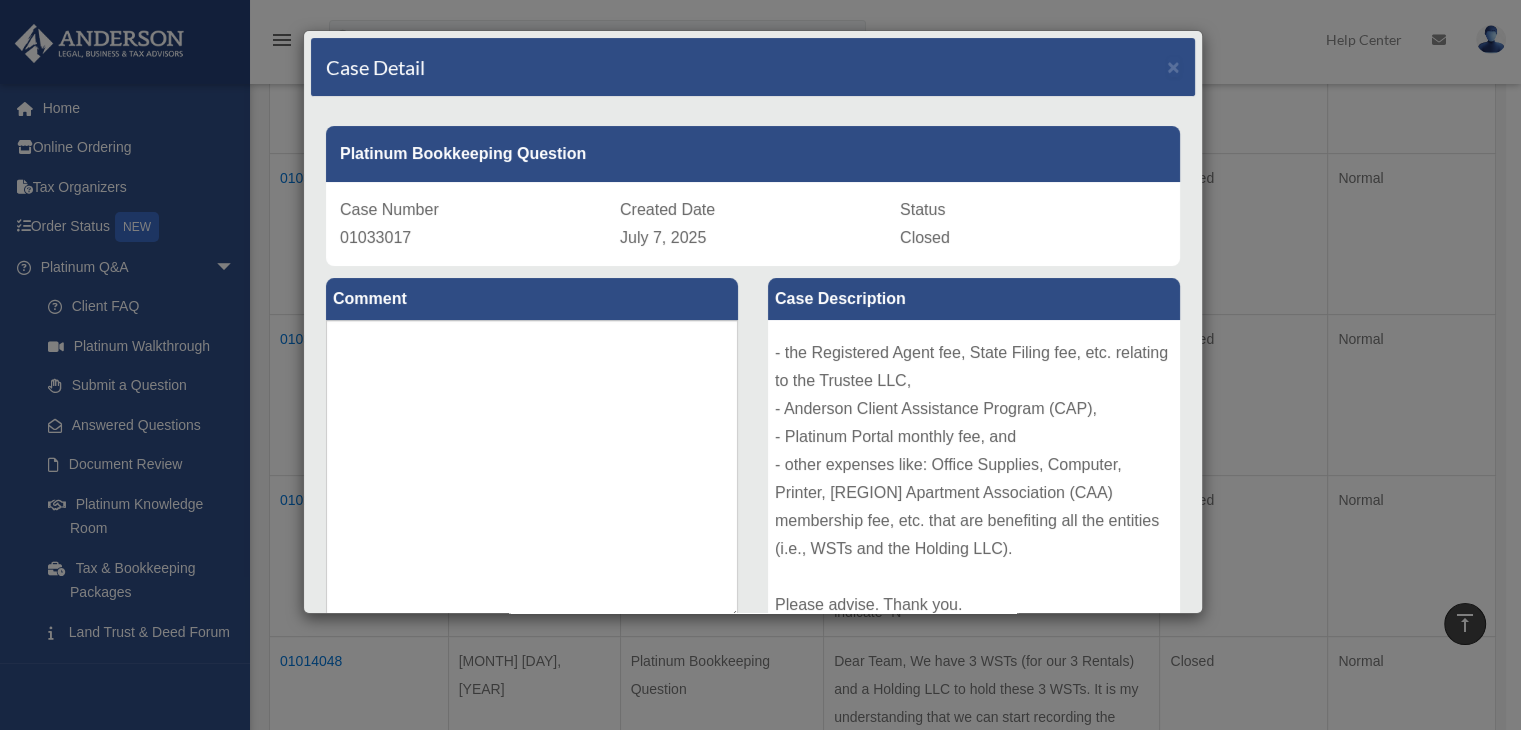 scroll, scrollTop: 134, scrollLeft: 0, axis: vertical 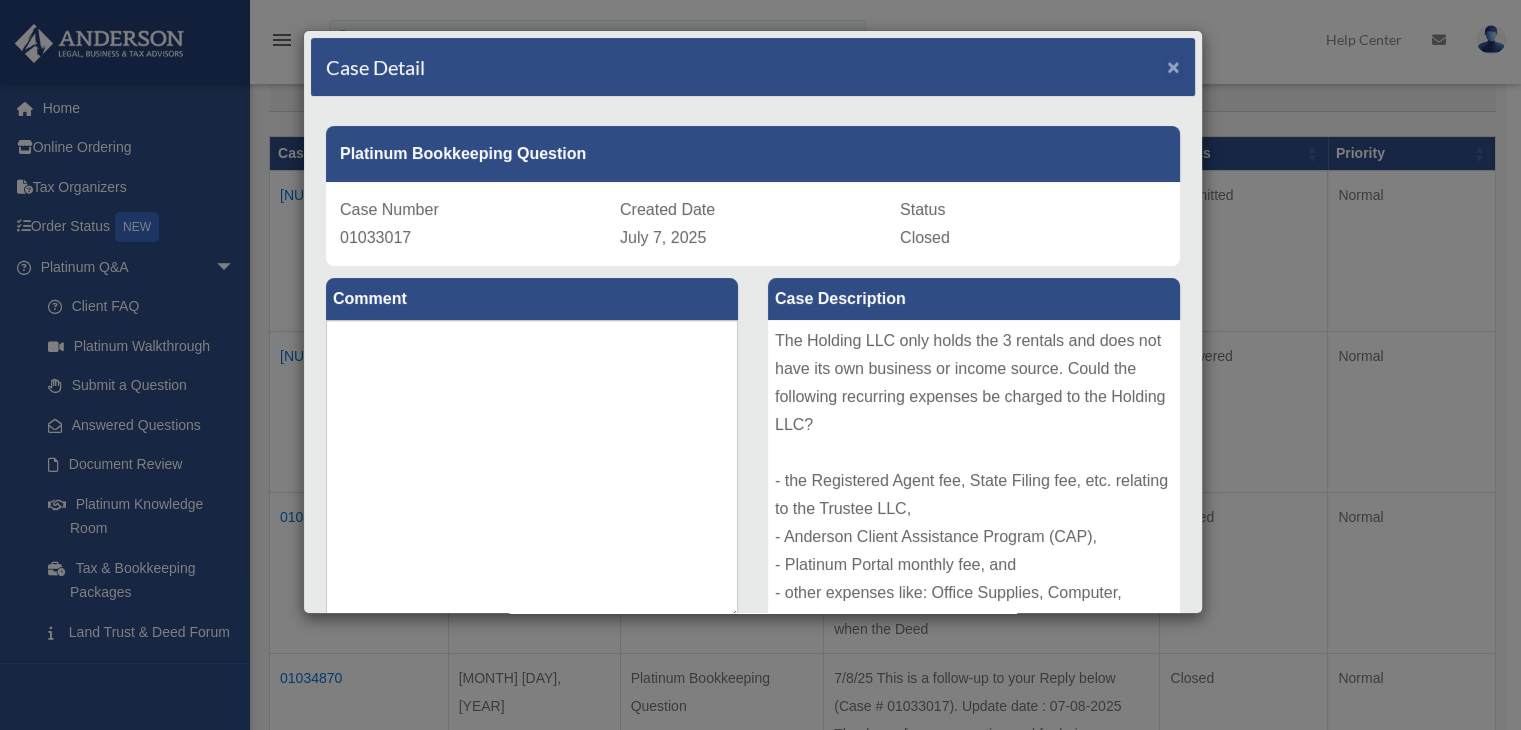 click on "×" at bounding box center [1173, 66] 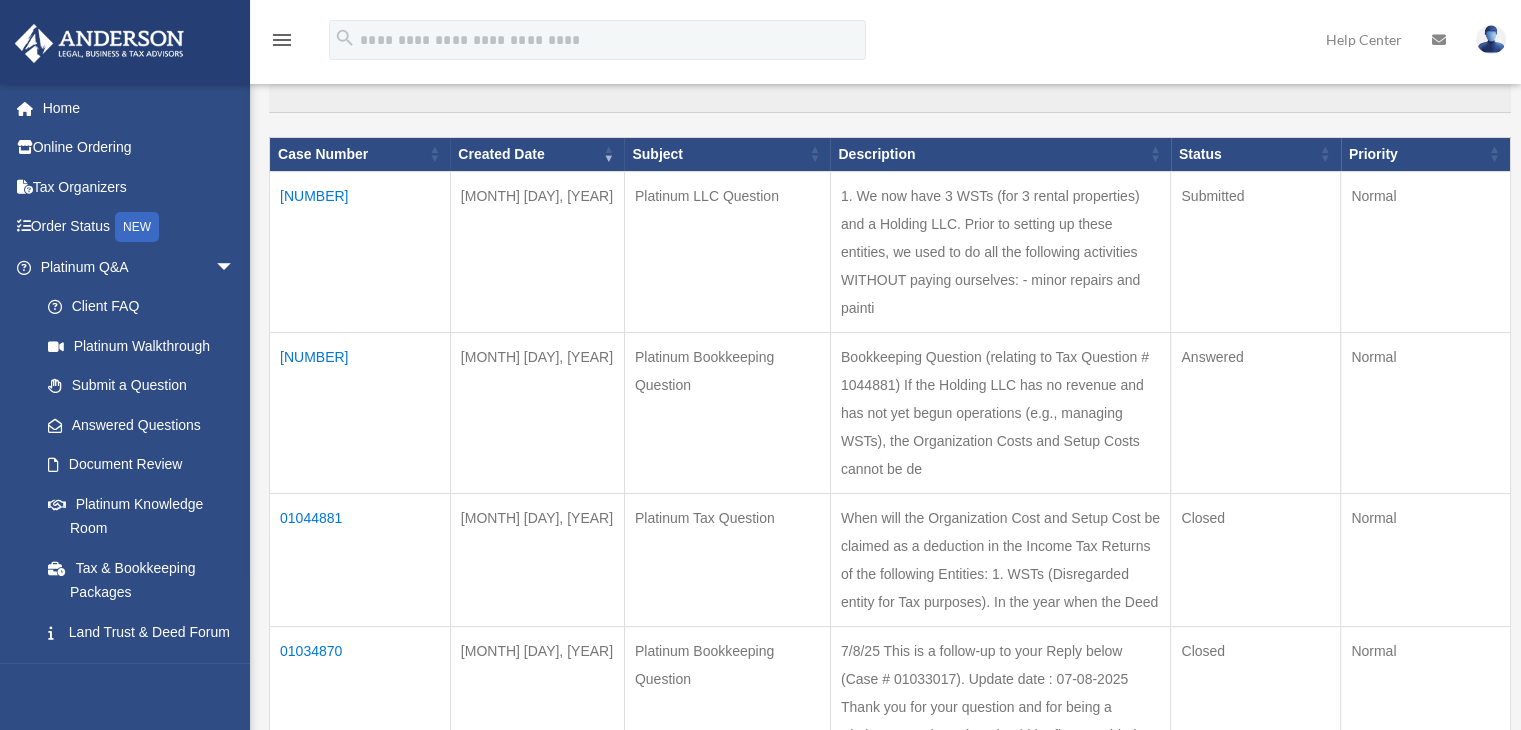 drag, startPoint x: 1164, startPoint y: 65, endPoint x: 980, endPoint y: 343, distance: 333.37668 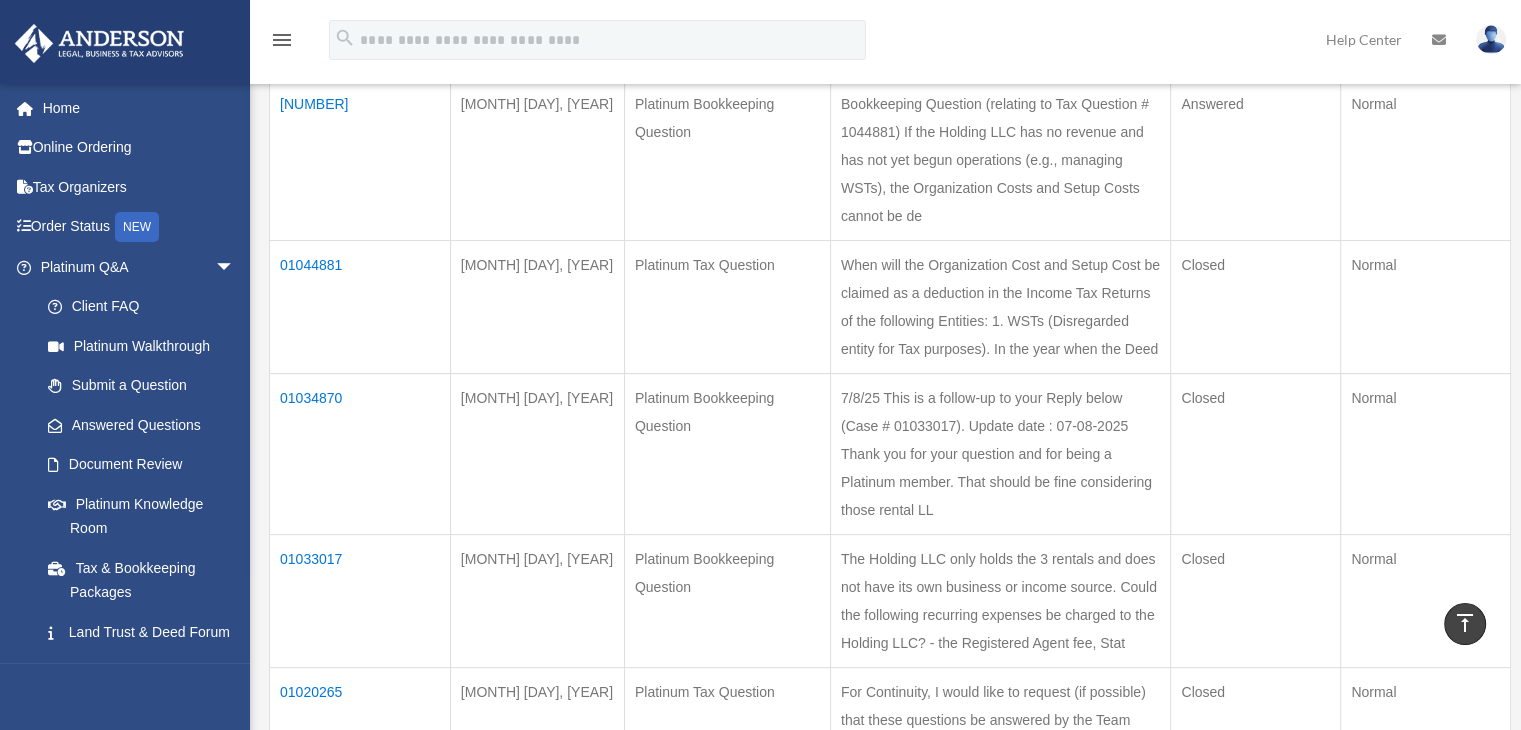 scroll, scrollTop: 534, scrollLeft: 0, axis: vertical 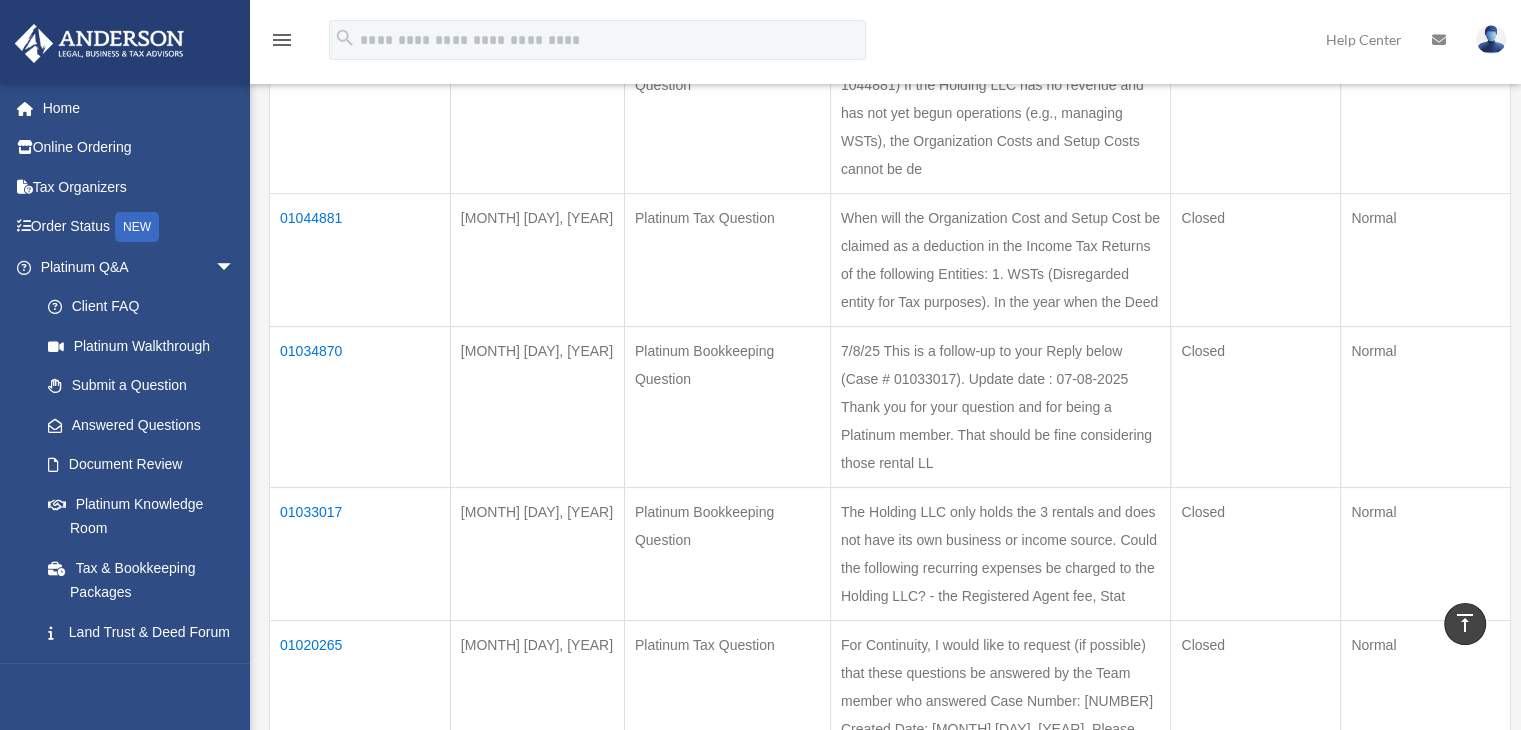click on "01034870" at bounding box center (360, 406) 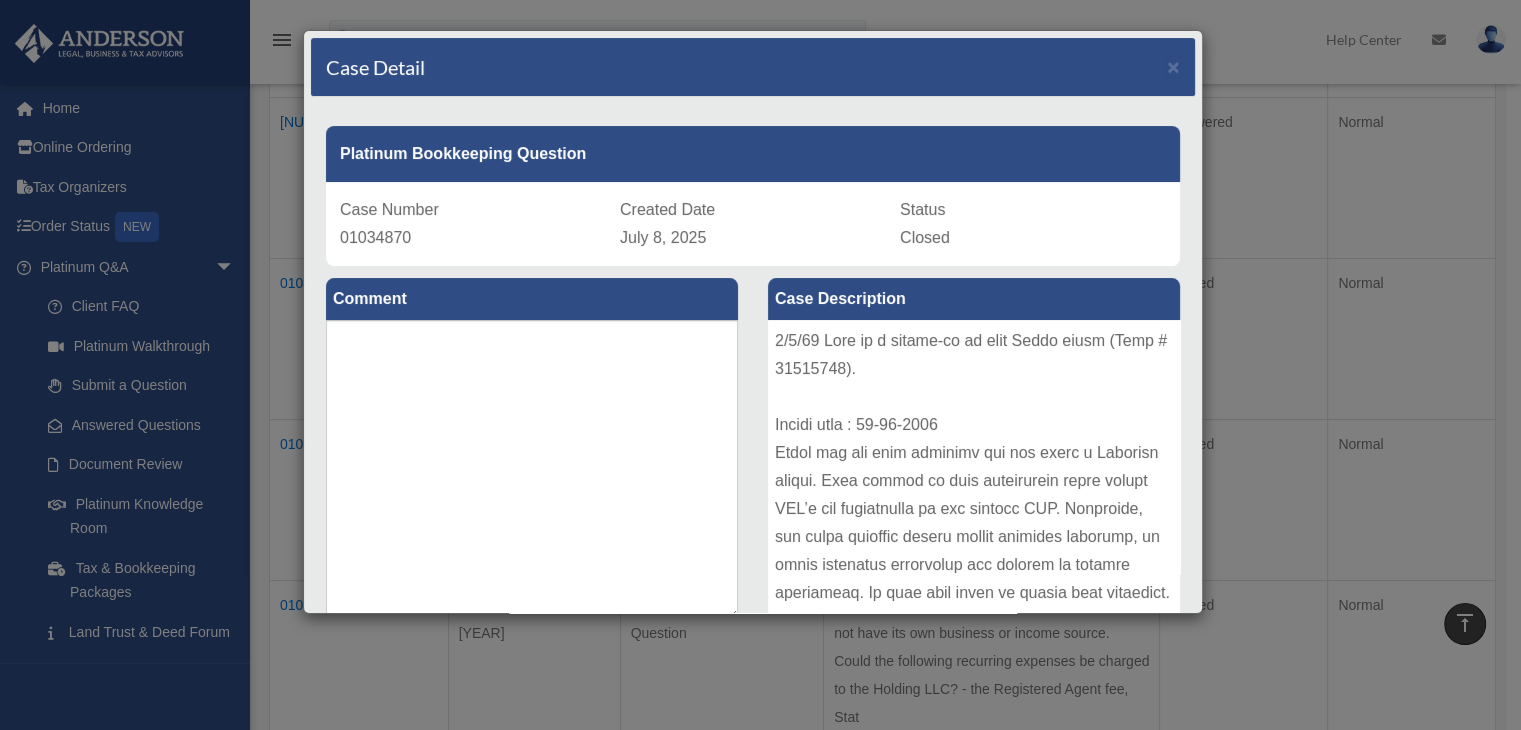 scroll, scrollTop: 434, scrollLeft: 0, axis: vertical 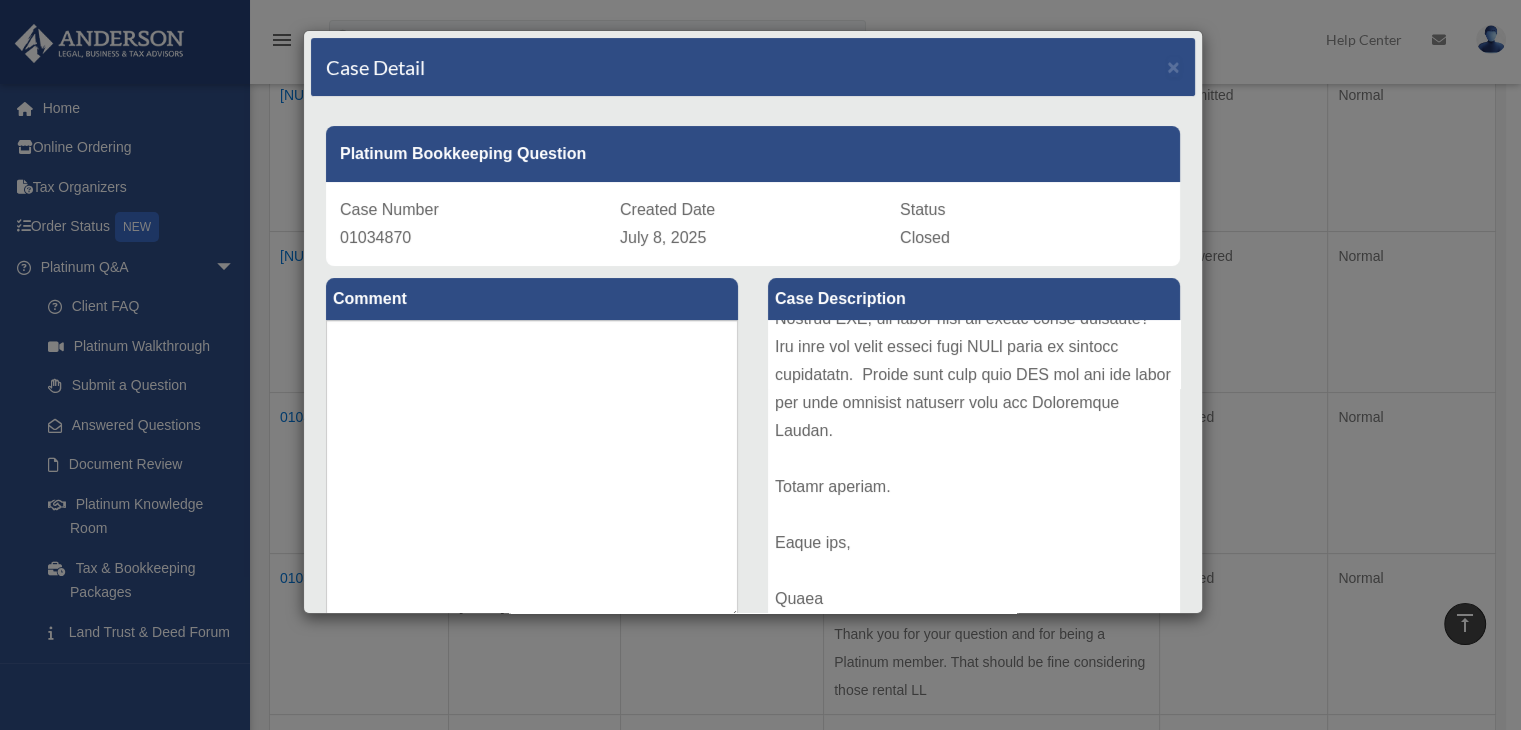click on "Case Detail
×
Platinum Bookkeeping Question
Case Number
01034870
Created Date
July 8, 2025
Status
Closed
Comment" at bounding box center [760, 365] 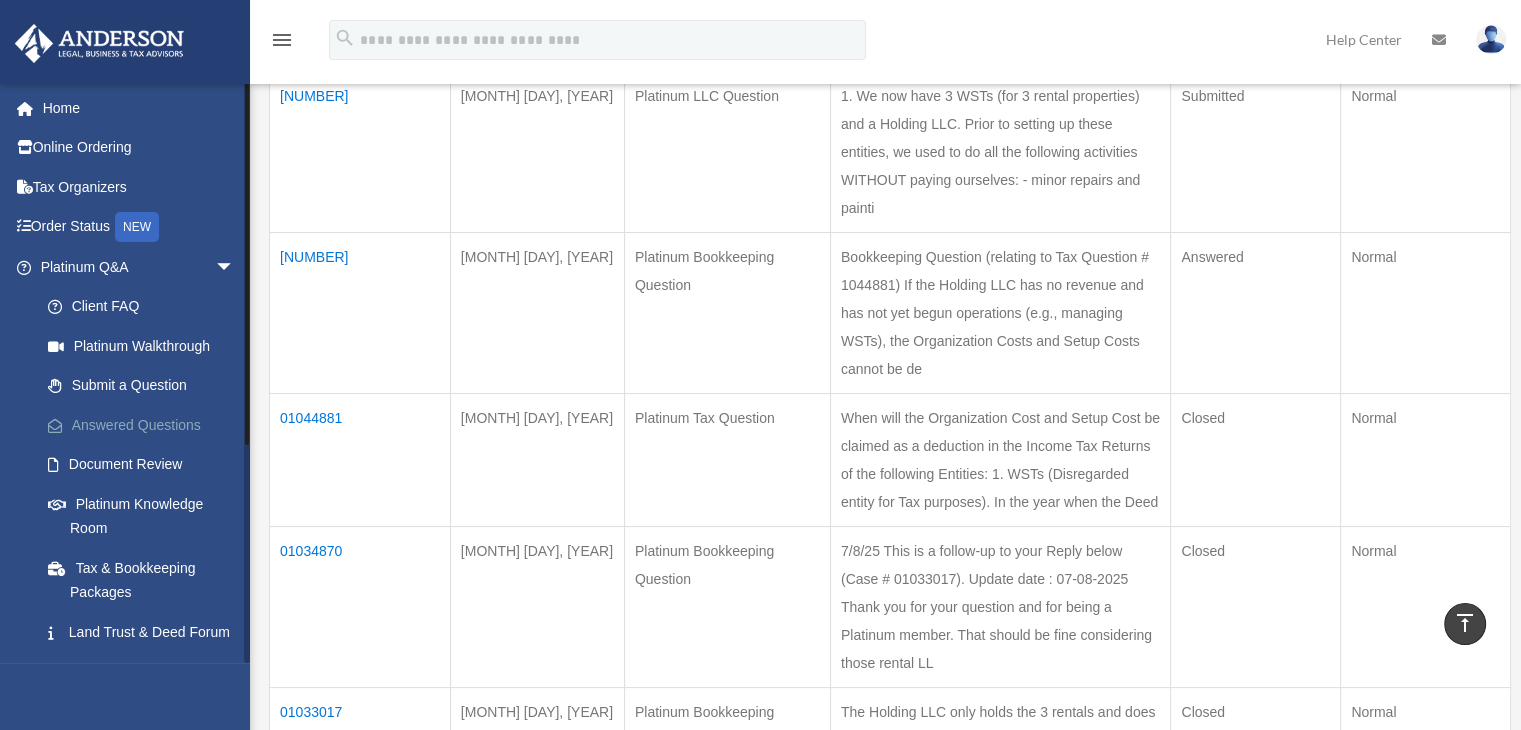 click on "Answered Questions" at bounding box center (146, 425) 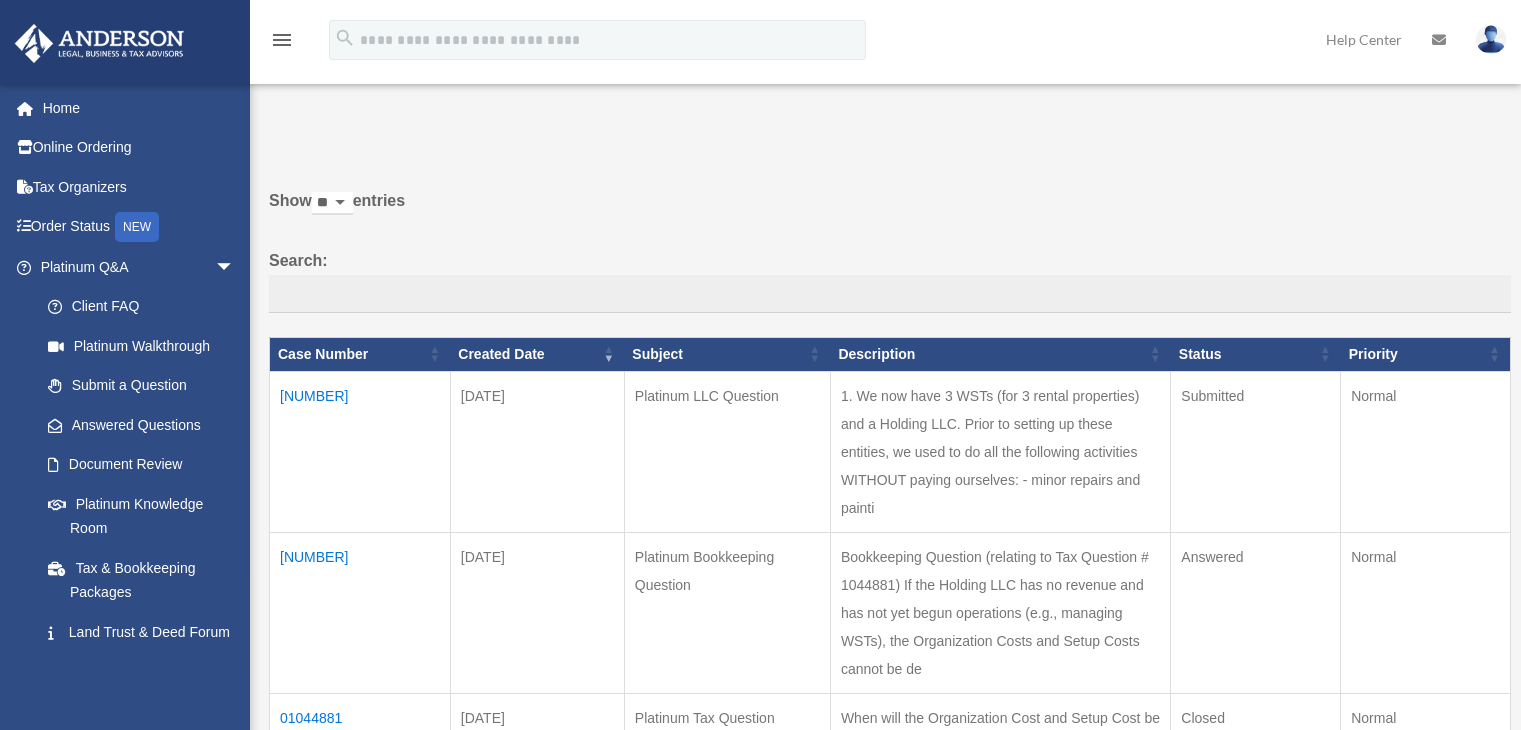 scroll, scrollTop: 0, scrollLeft: 0, axis: both 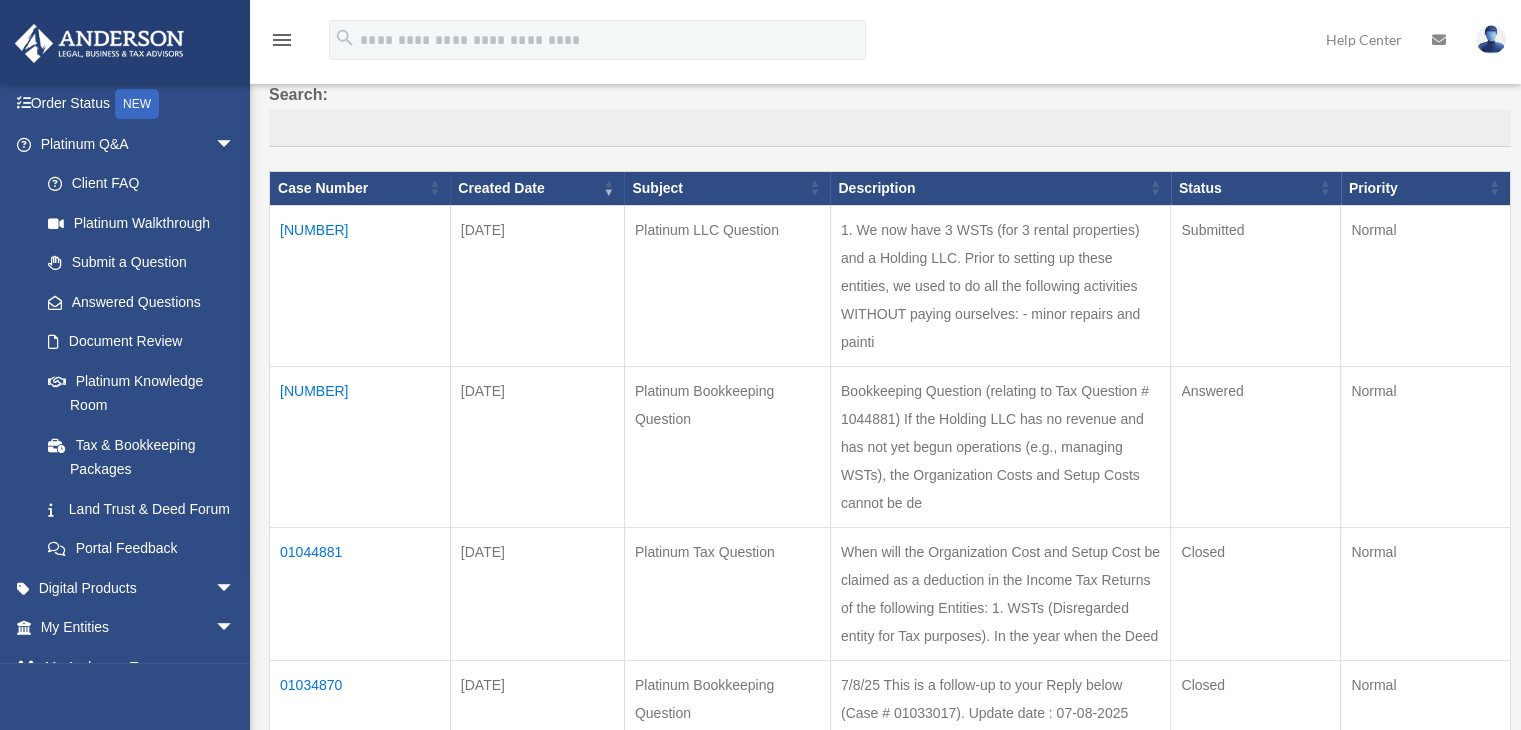 click on "01064691" at bounding box center (360, 446) 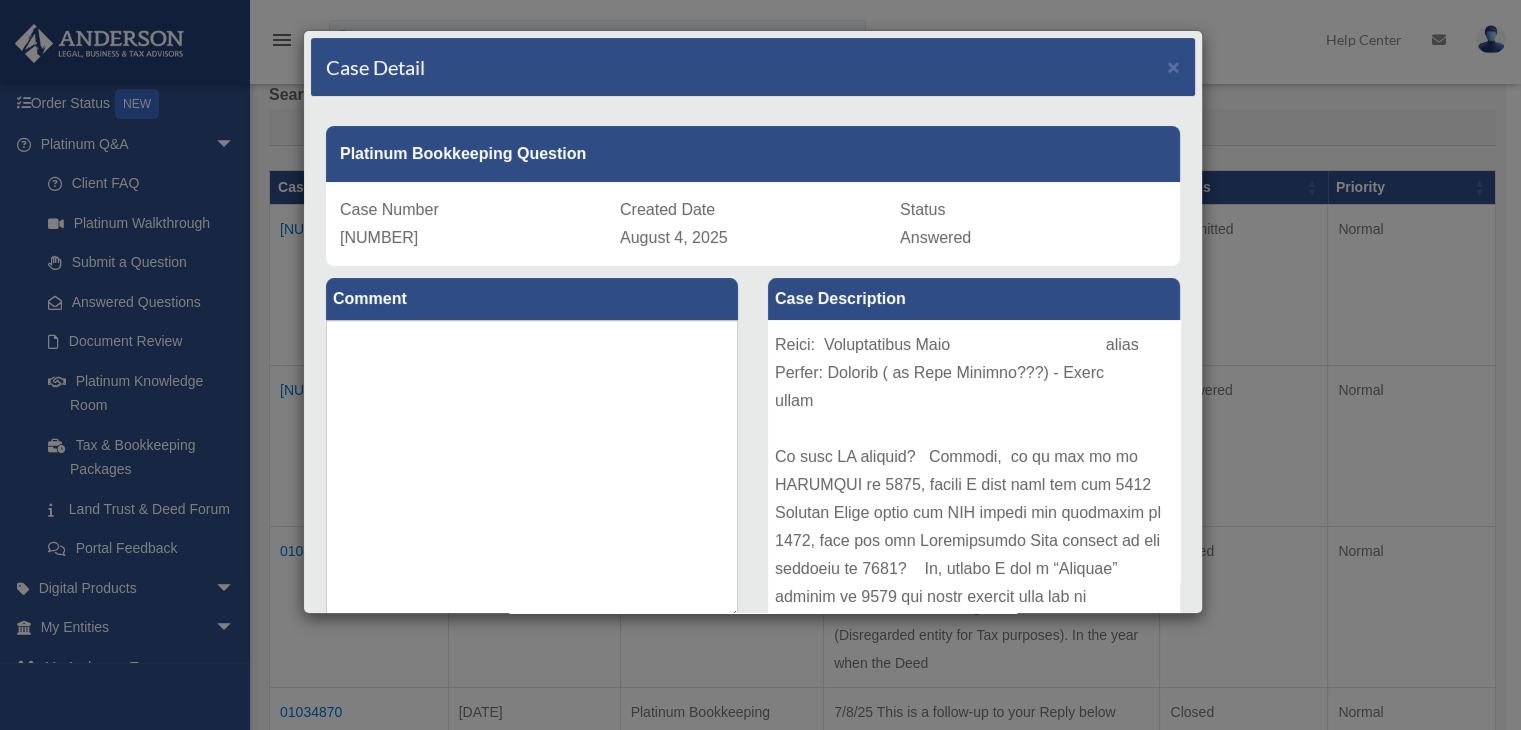 scroll, scrollTop: 582, scrollLeft: 0, axis: vertical 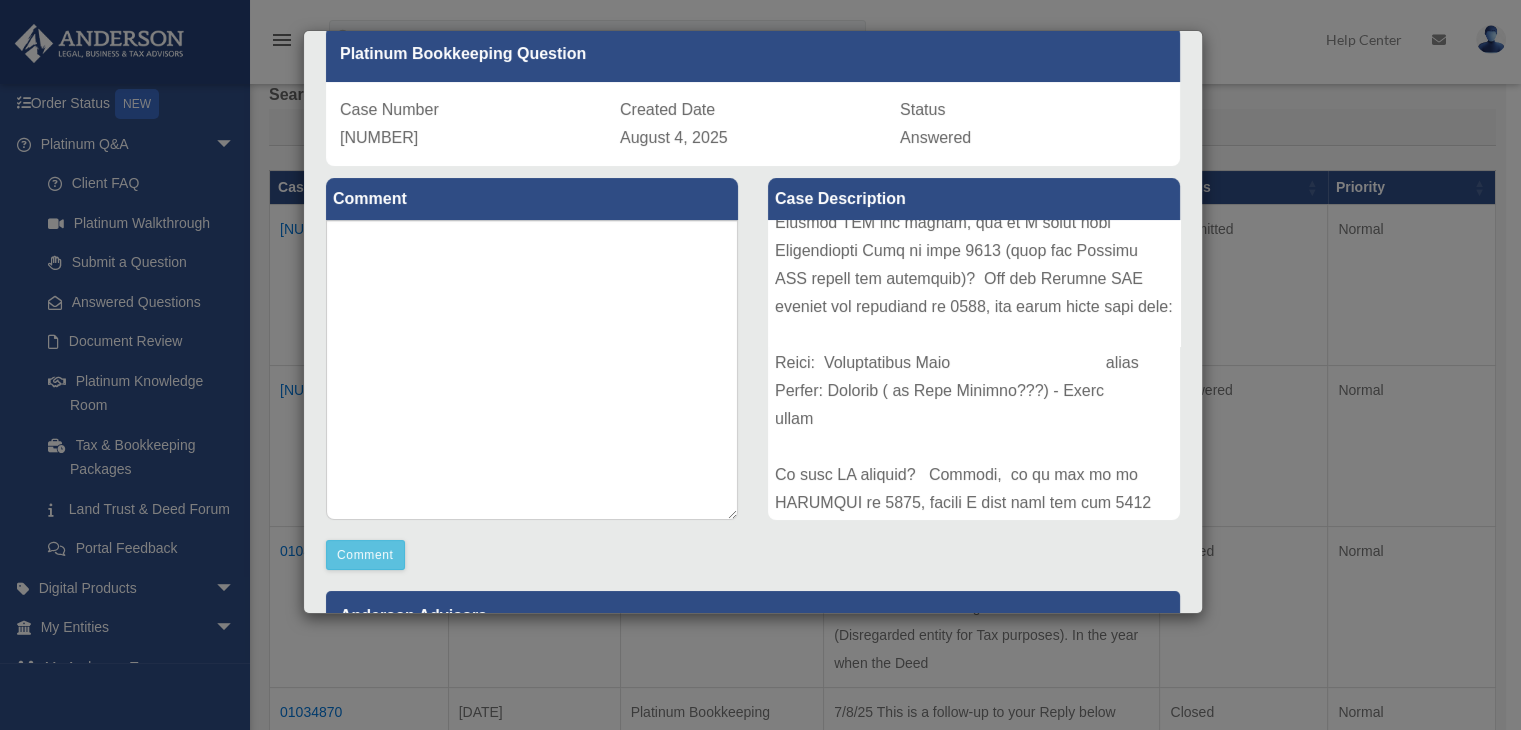 click on "Case Detail
×
Platinum Bookkeeping Question
Case Number
01064691
Created Date
August 4, 2025
Status
Answered
Comment" at bounding box center (760, 365) 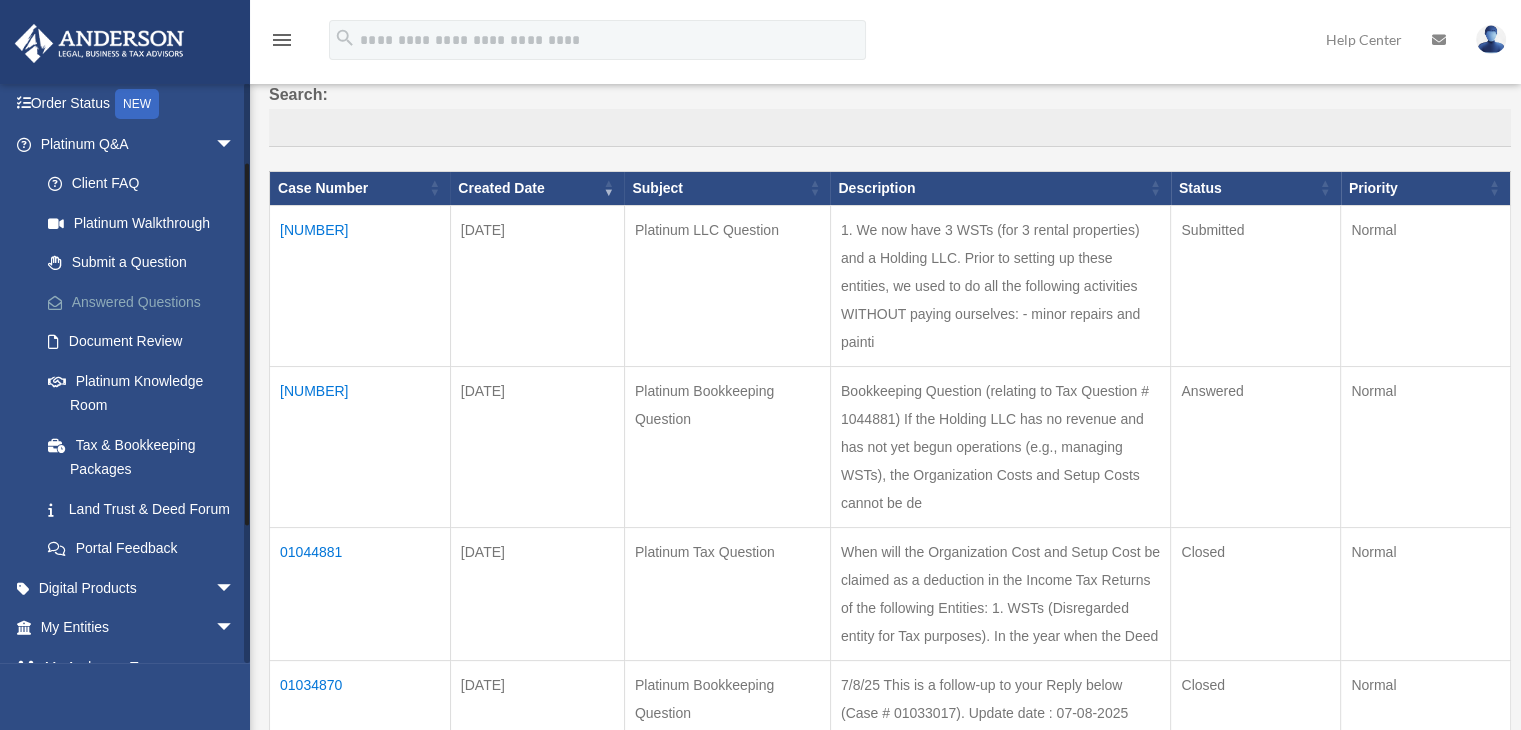 click on "Answered Questions" at bounding box center (146, 302) 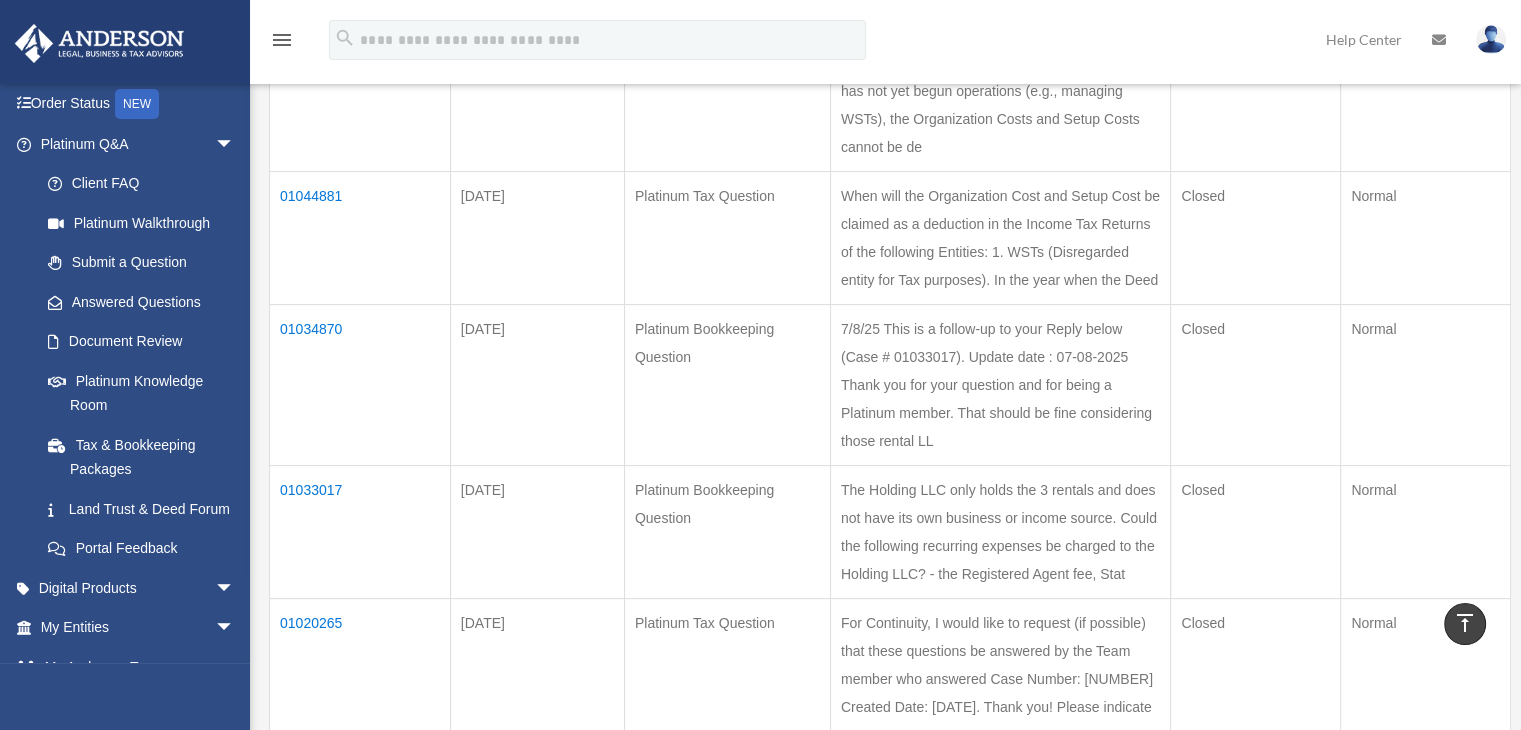 scroll, scrollTop: 600, scrollLeft: 0, axis: vertical 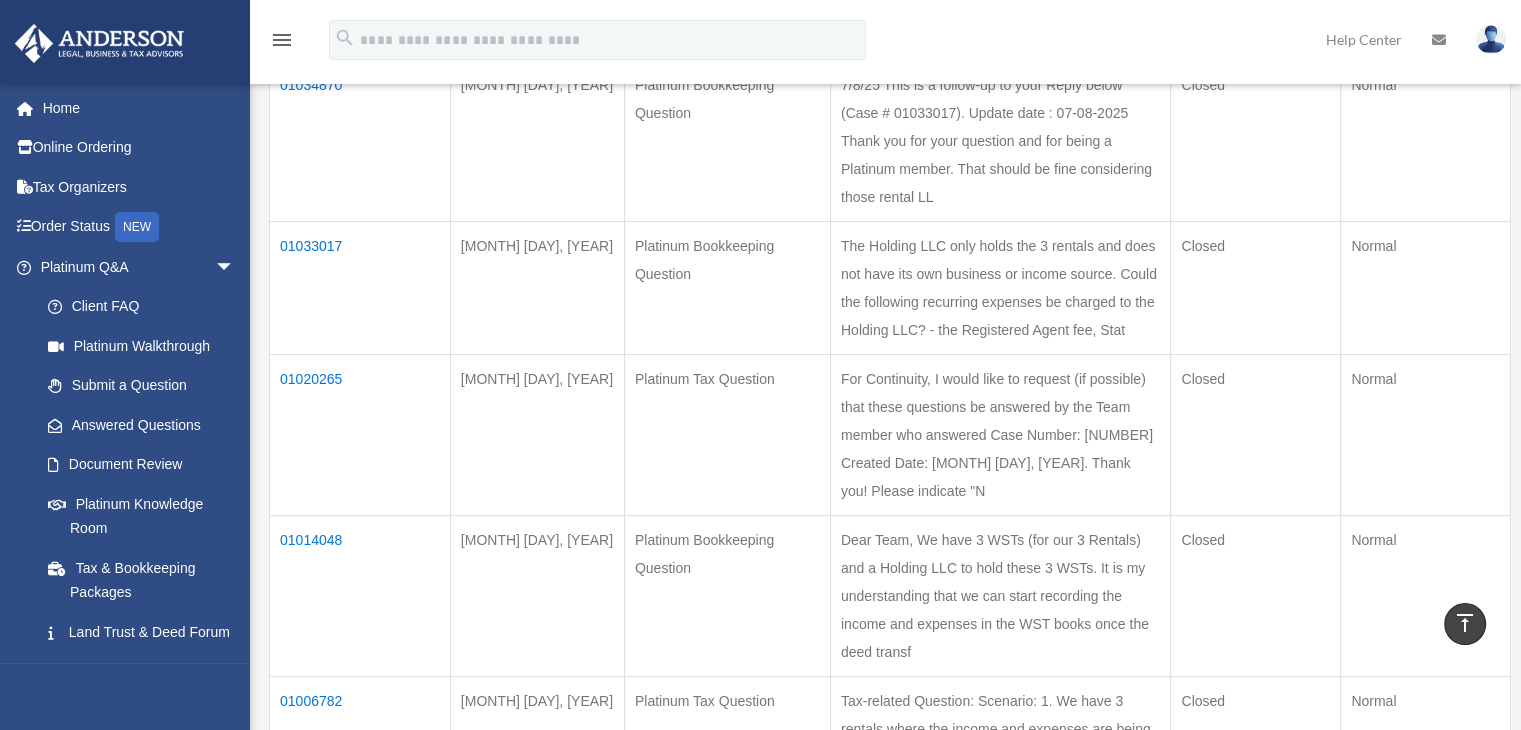 click on "For Continuity, I would like to request (if possible) that these questions be answered by the Team member who answered Case Number: [NUMBER] Created Date: [MONTH] [DAY], [YEAR]. Thank you!
Please indicate "N" at bounding box center [1000, 434] 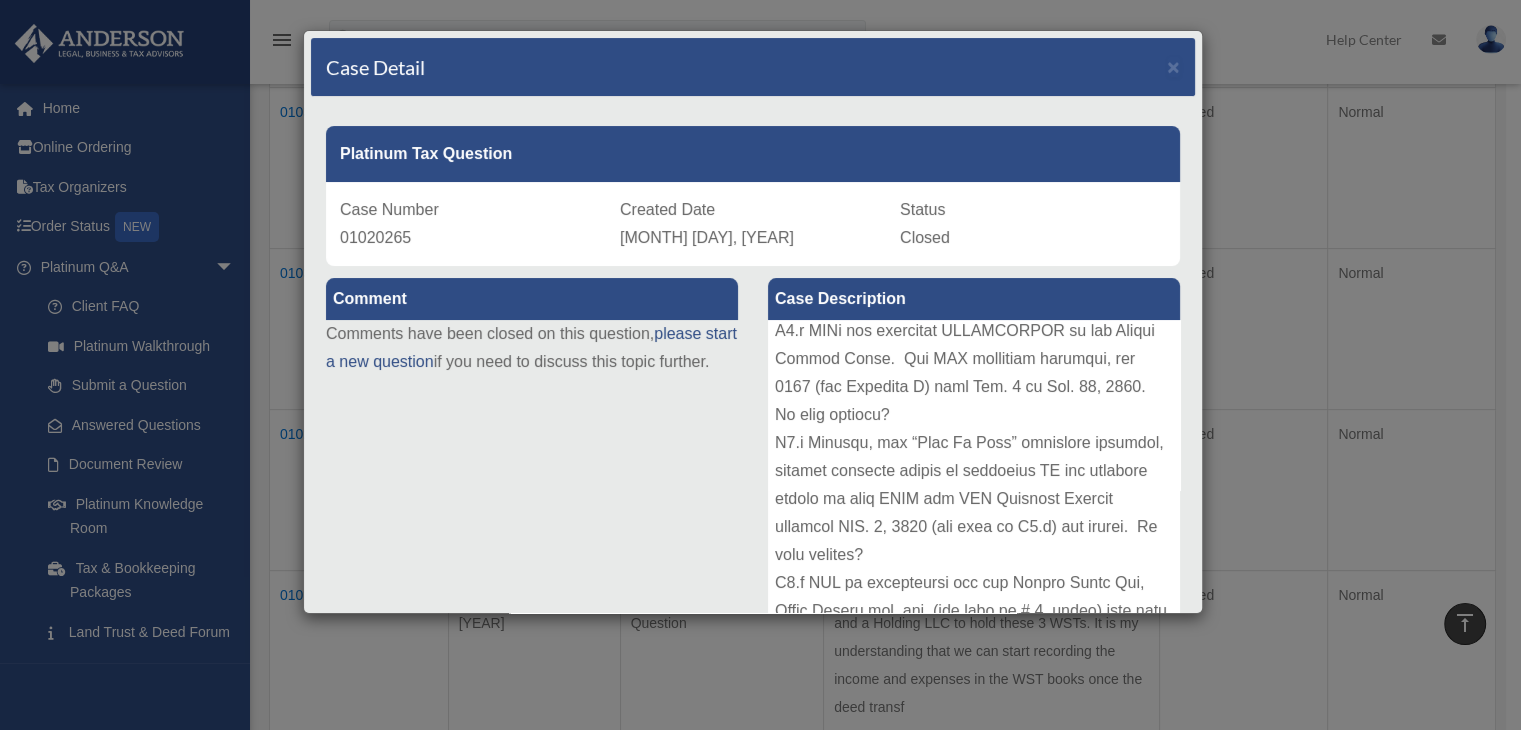 scroll, scrollTop: 1400, scrollLeft: 0, axis: vertical 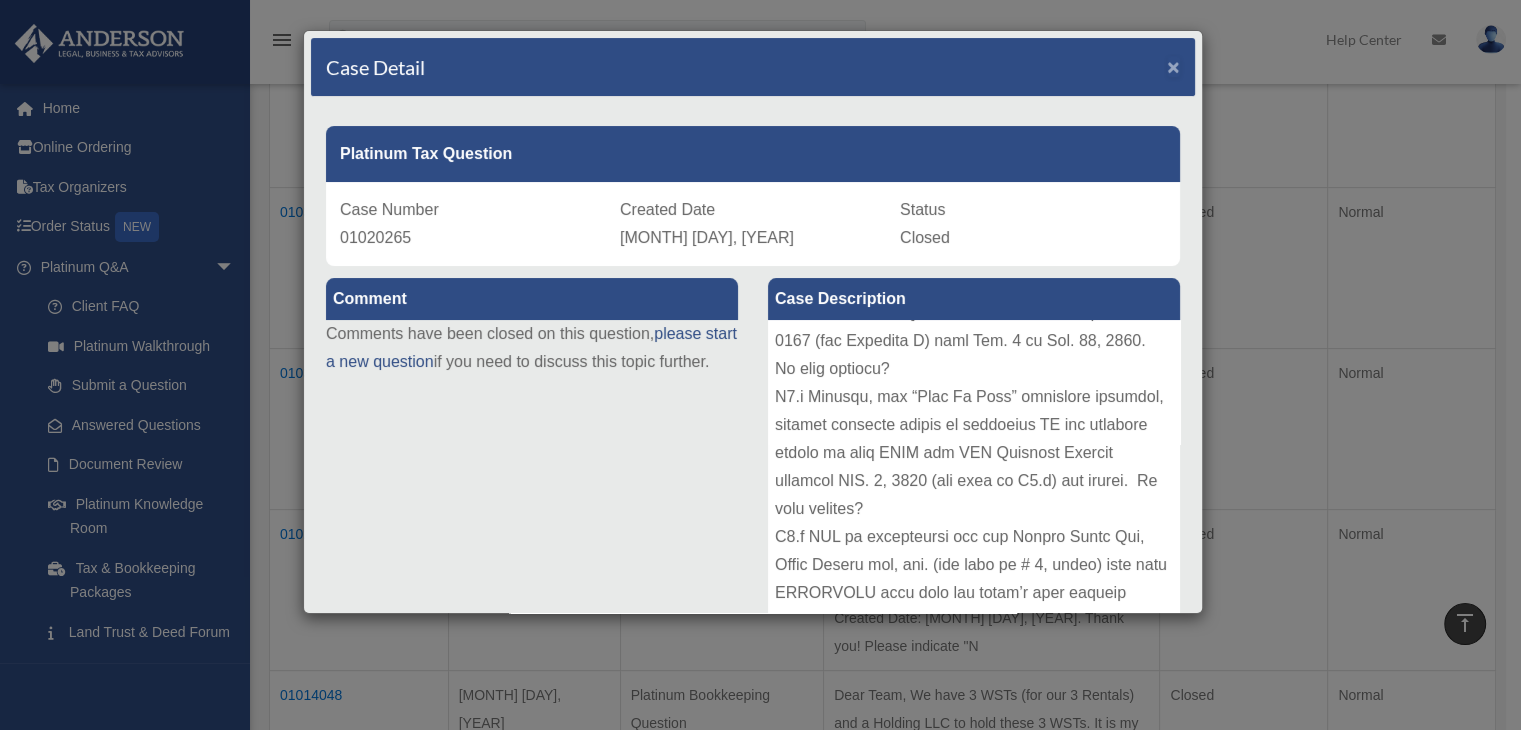 click on "×" at bounding box center (1173, 66) 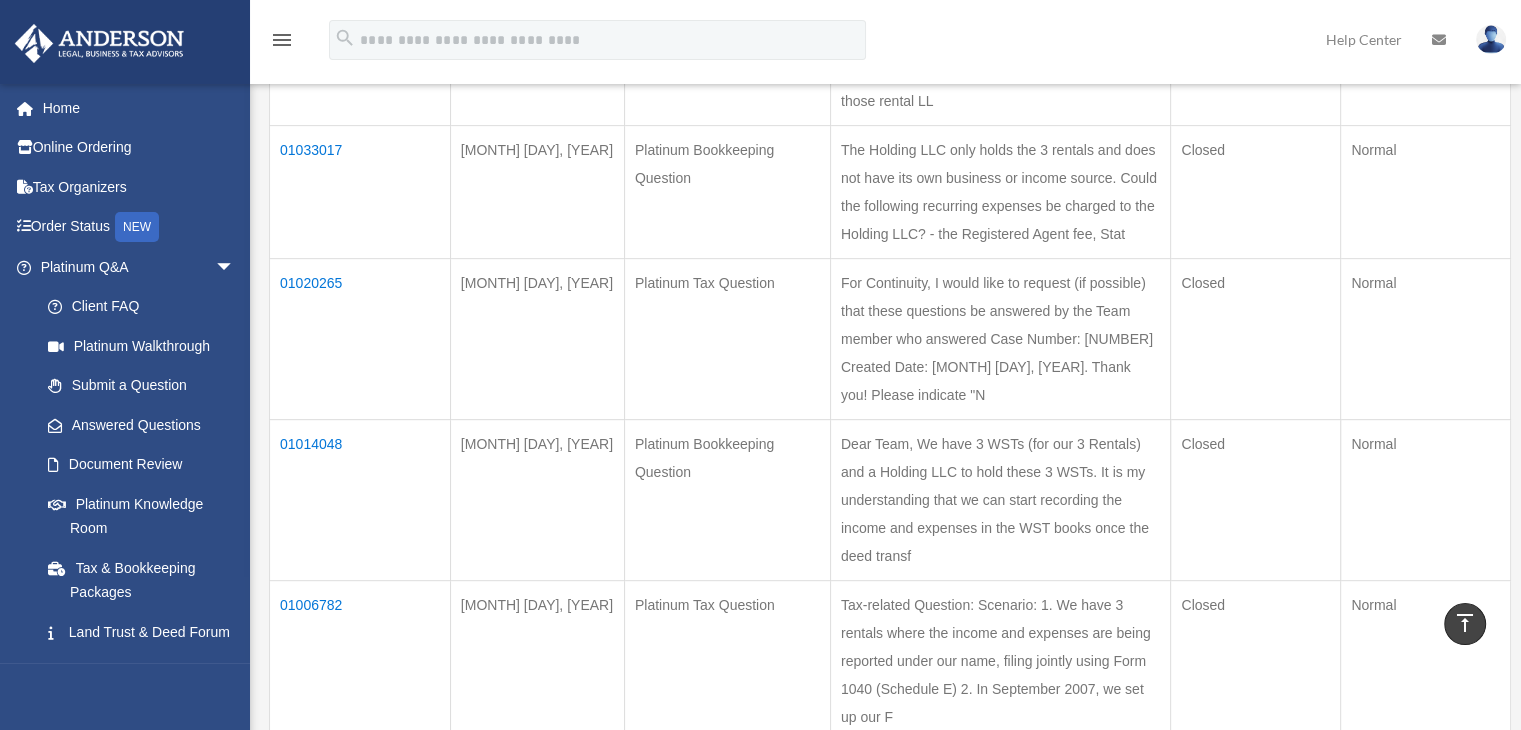 scroll, scrollTop: 900, scrollLeft: 0, axis: vertical 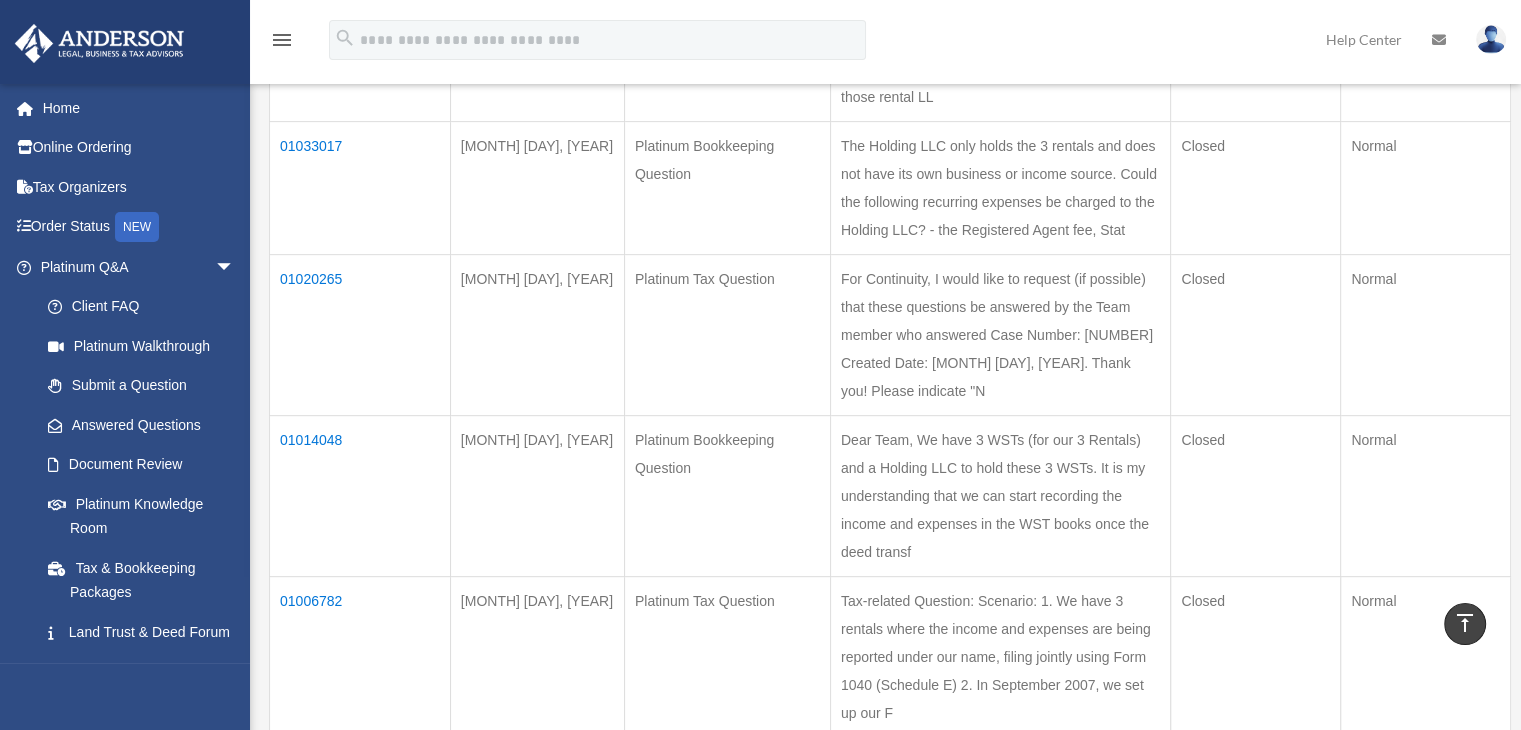 click on "01006782" at bounding box center (360, 656) 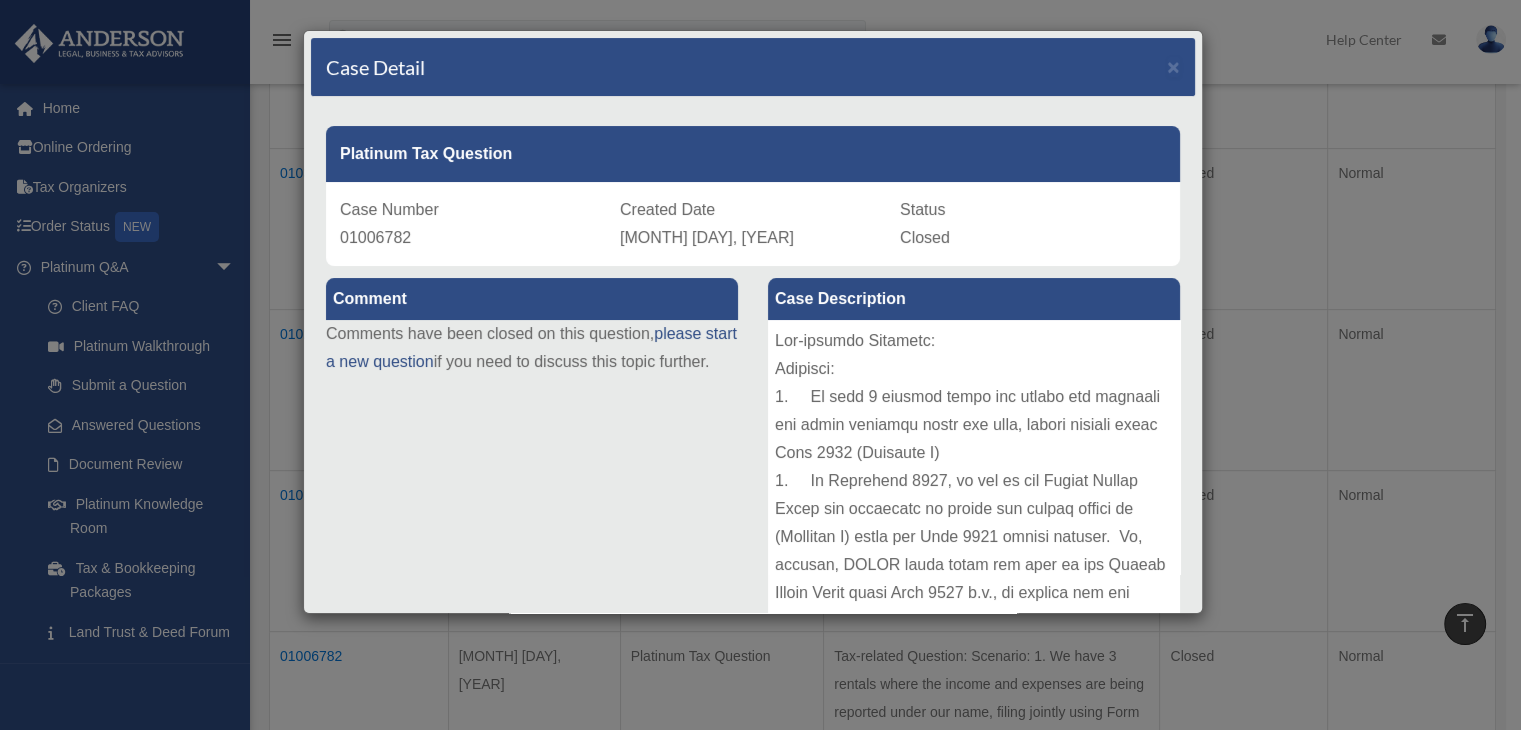 click on "Case Detail
×
Platinum Tax Question
Case Number
[NUMBER]
Created Date
[MONTH] [DAY], [YEAR]
Status
Closed
Comment please start a new question" at bounding box center [753, 322] 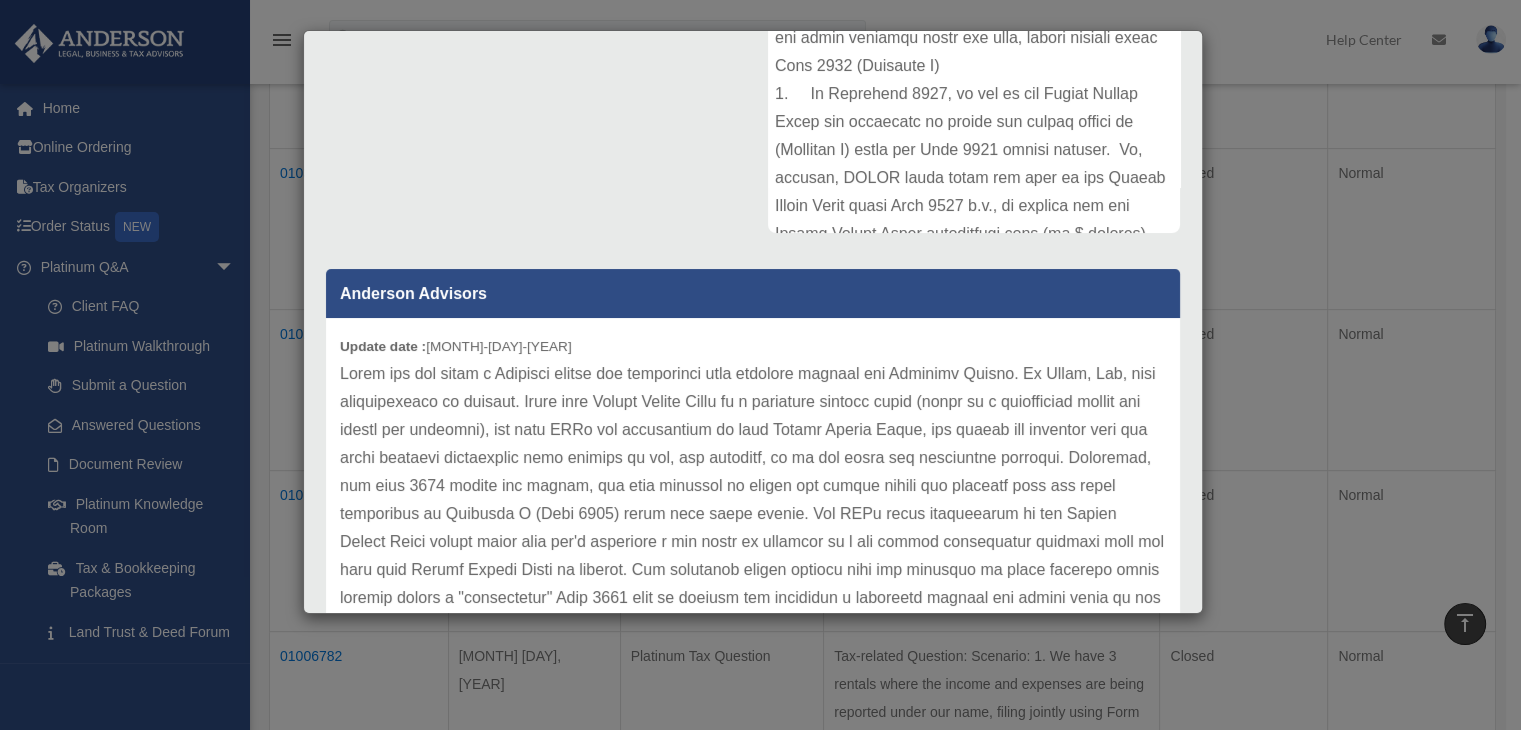 scroll, scrollTop: 488, scrollLeft: 0, axis: vertical 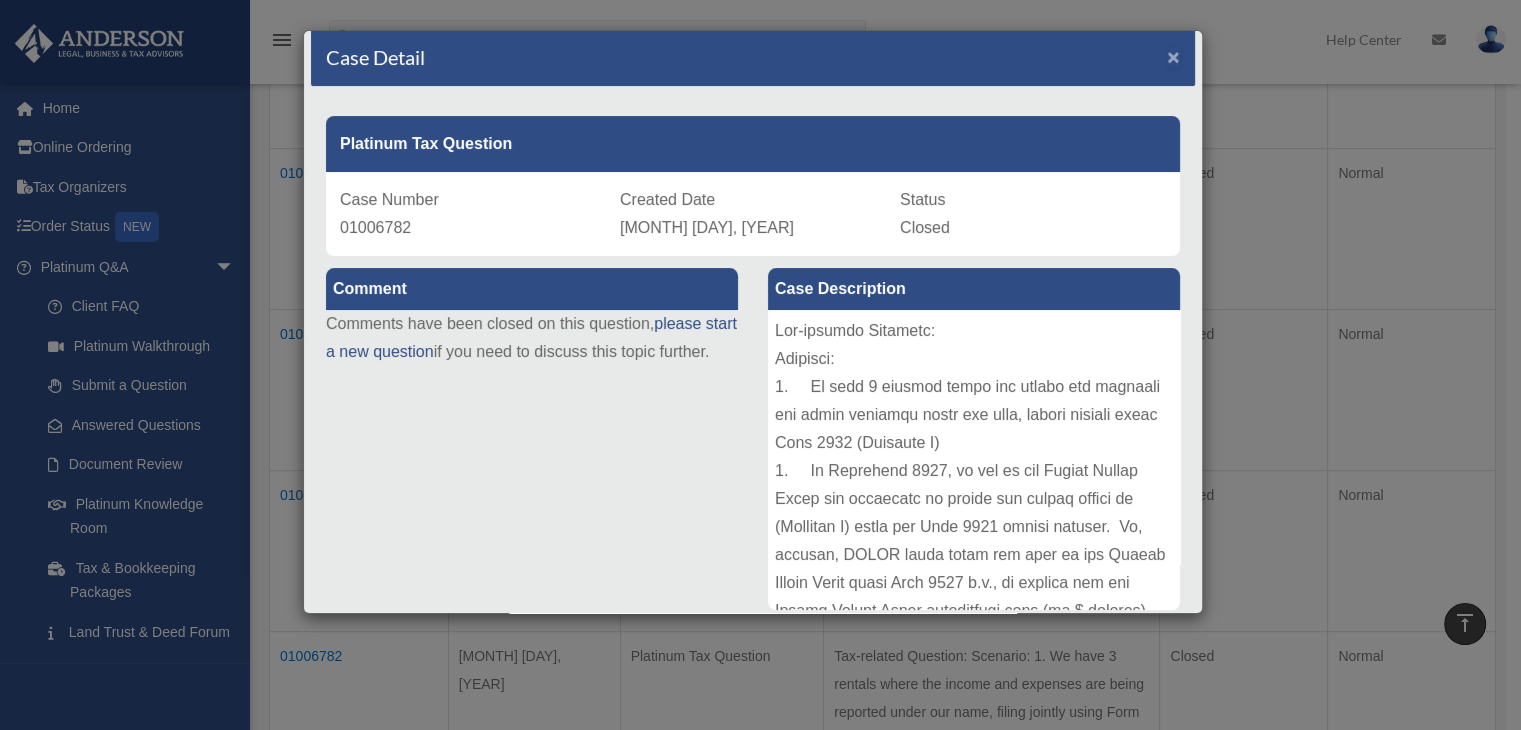 click on "×" at bounding box center (1173, 56) 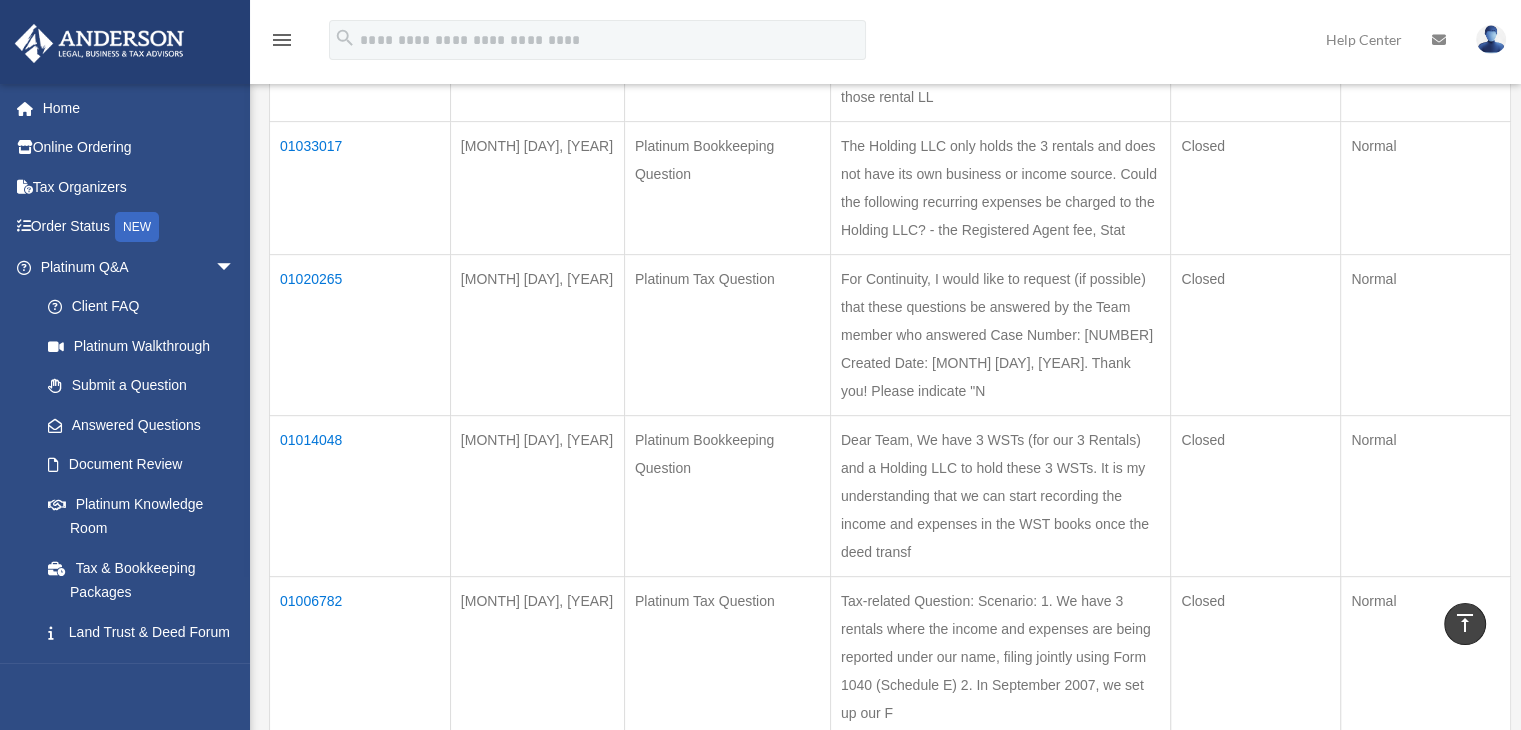 click on "01006782" at bounding box center (360, 656) 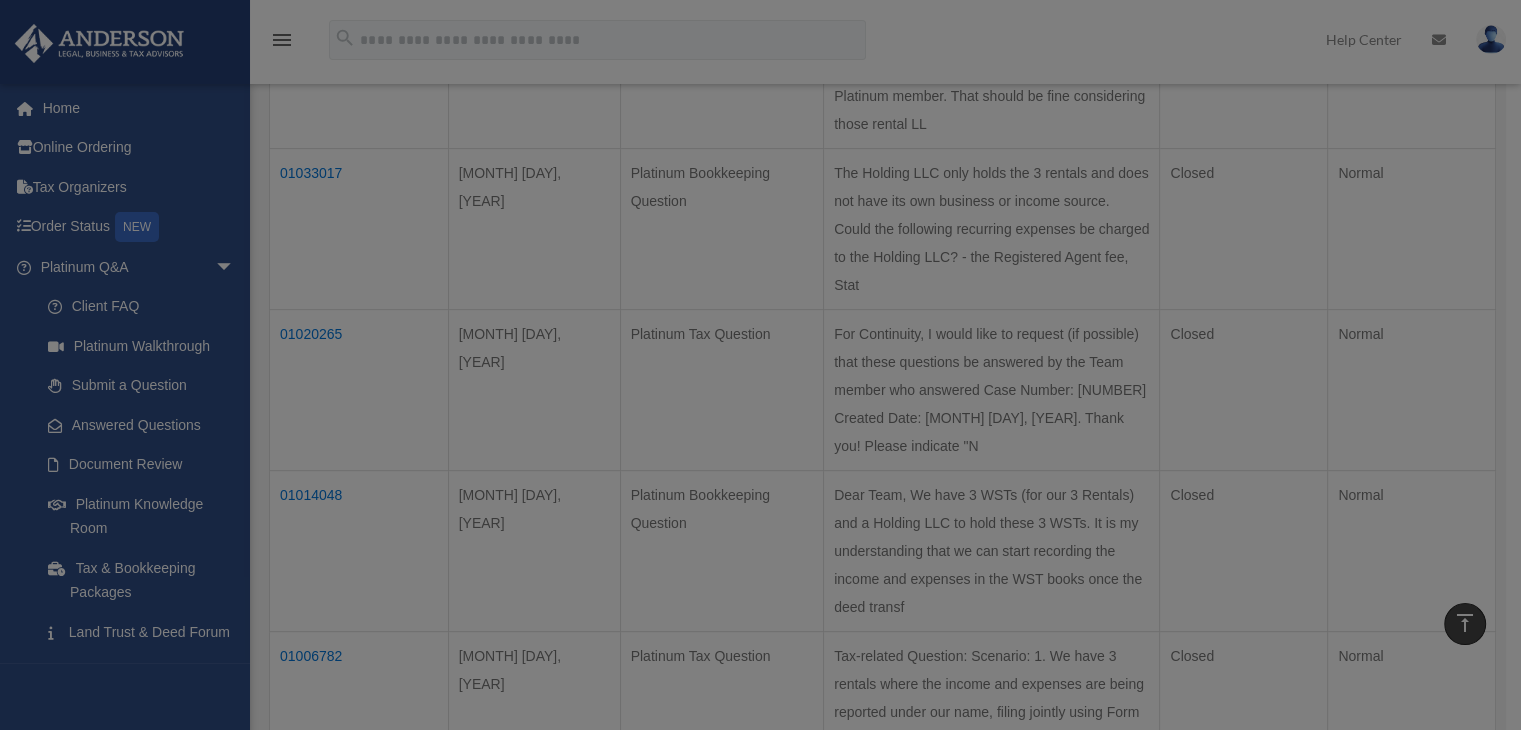 scroll, scrollTop: 0, scrollLeft: 0, axis: both 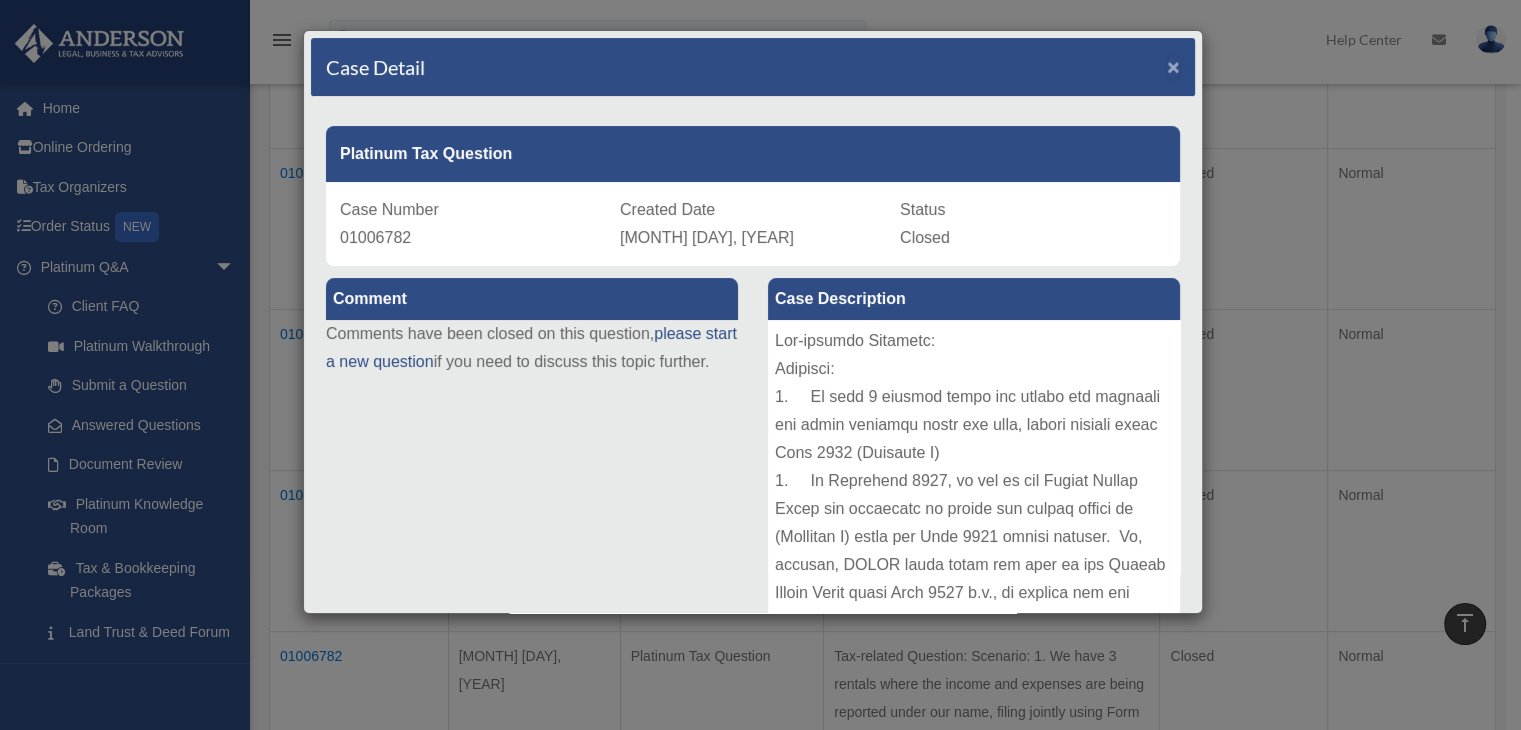 click on "×" at bounding box center [1173, 66] 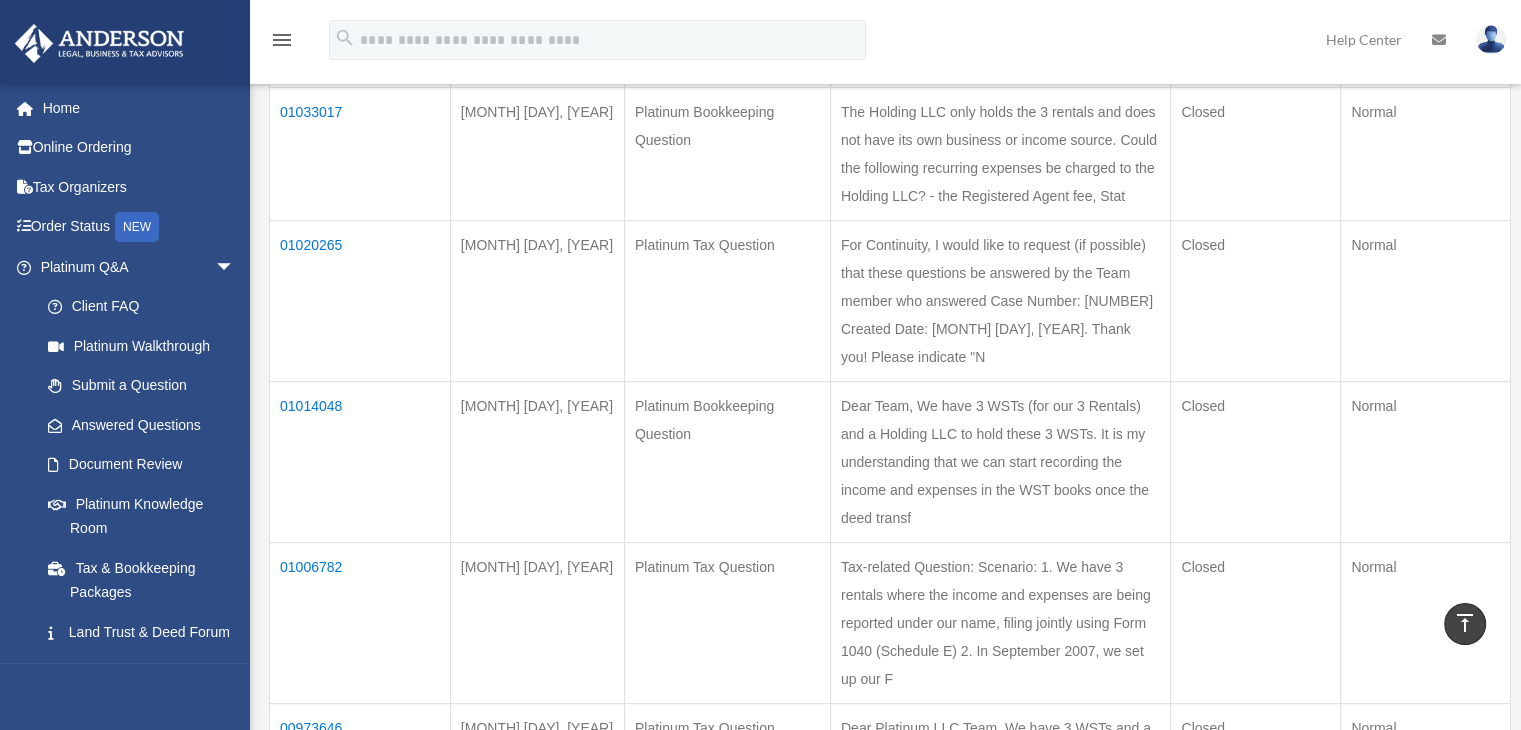 scroll, scrollTop: 900, scrollLeft: 0, axis: vertical 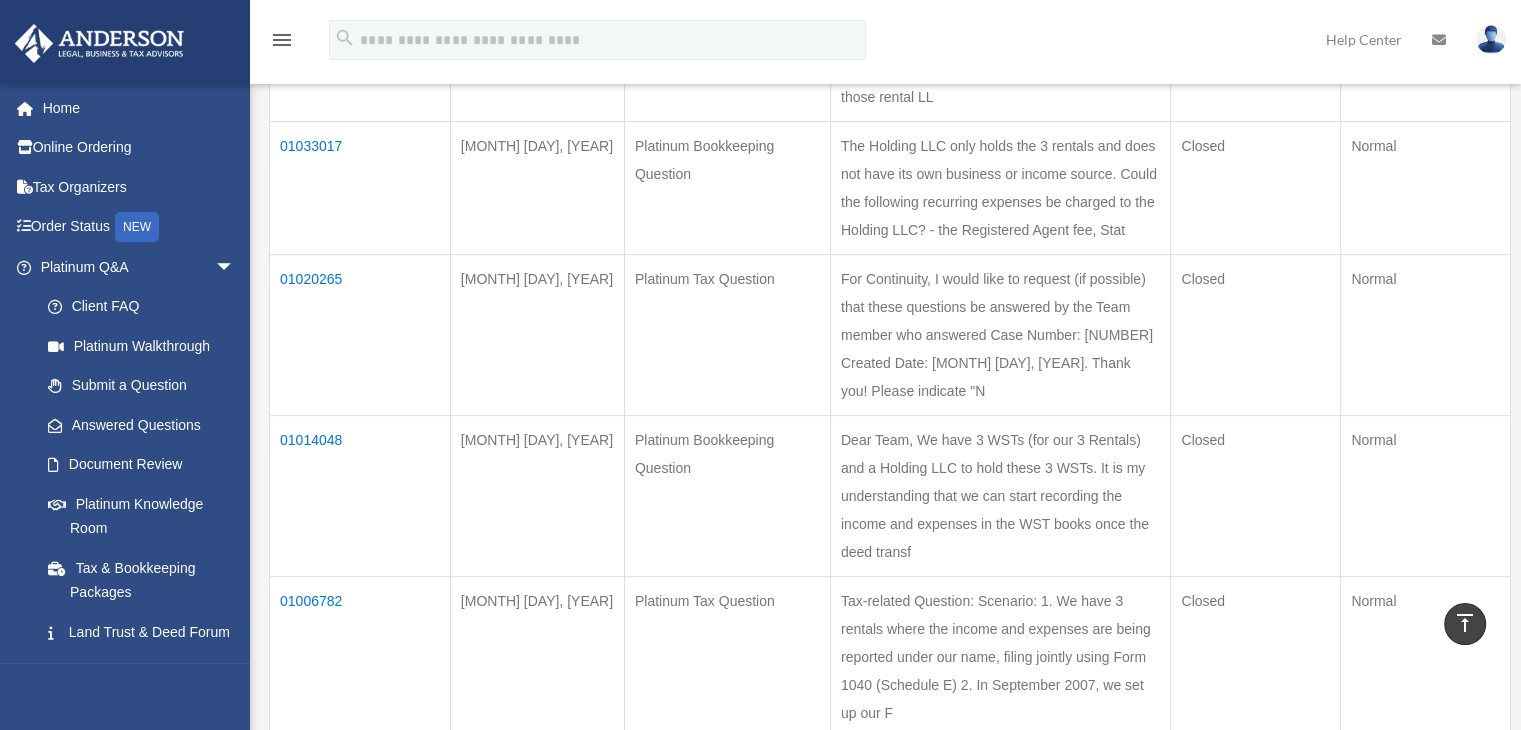 click on "01020265" at bounding box center (360, 334) 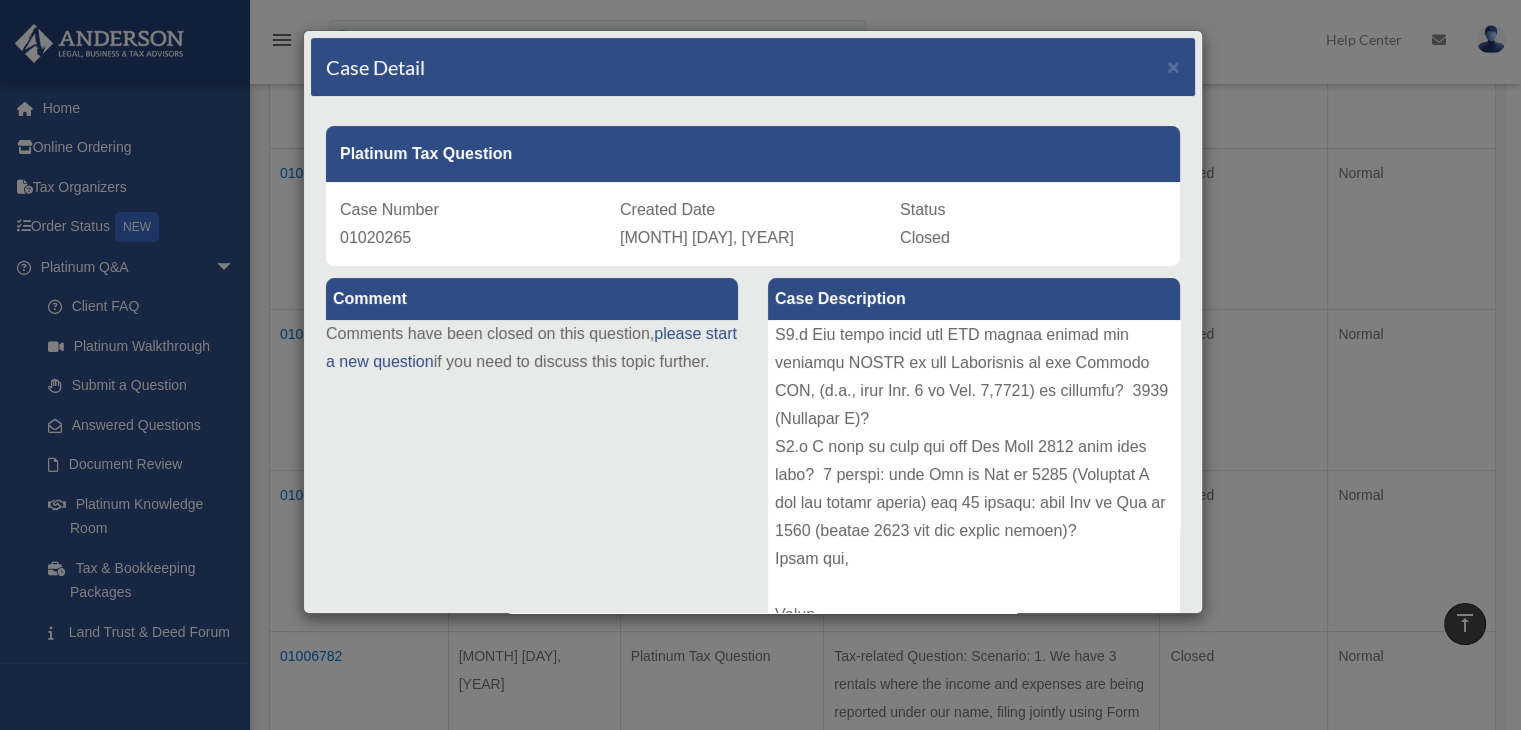 scroll, scrollTop: 2178, scrollLeft: 0, axis: vertical 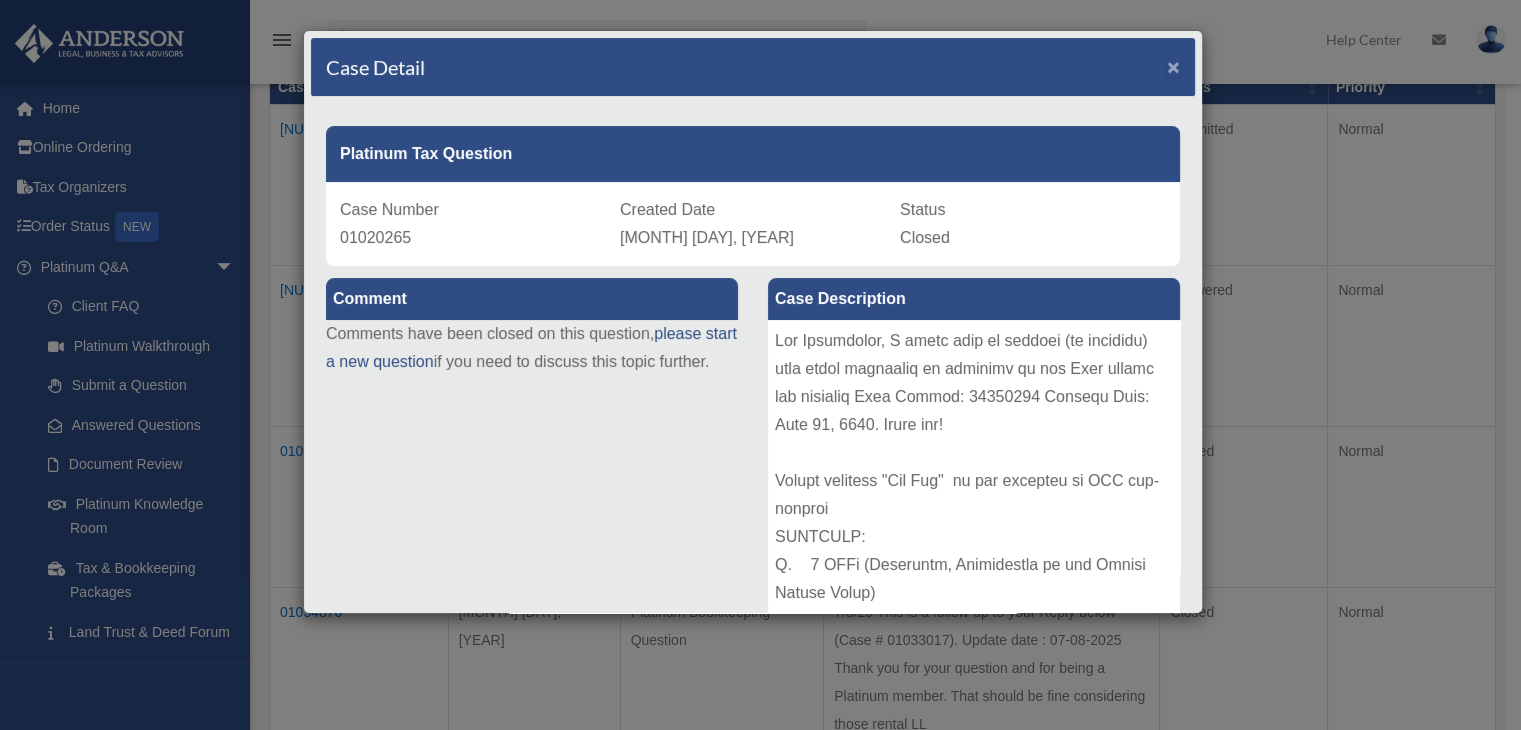 click on "×" at bounding box center [1173, 66] 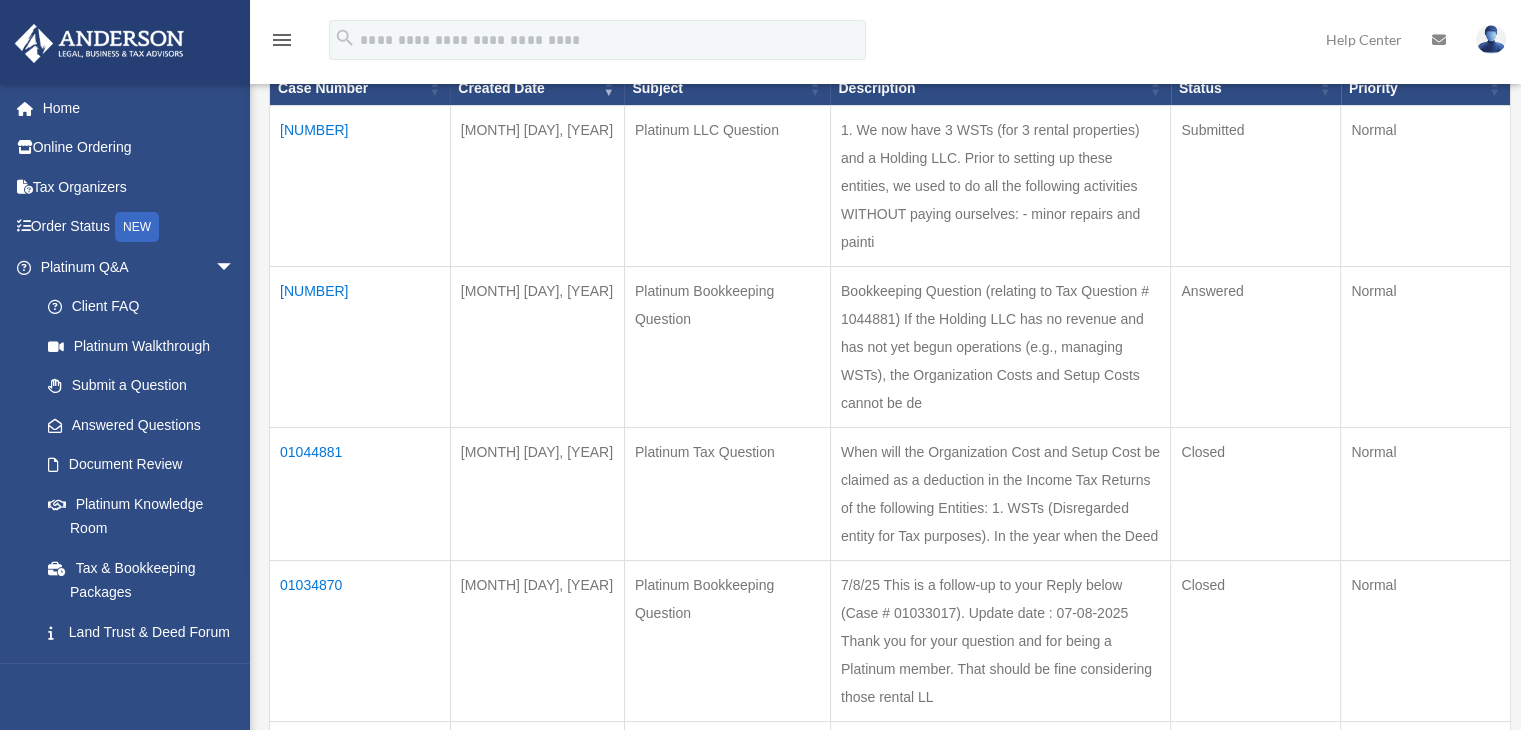 click at bounding box center (1491, 39) 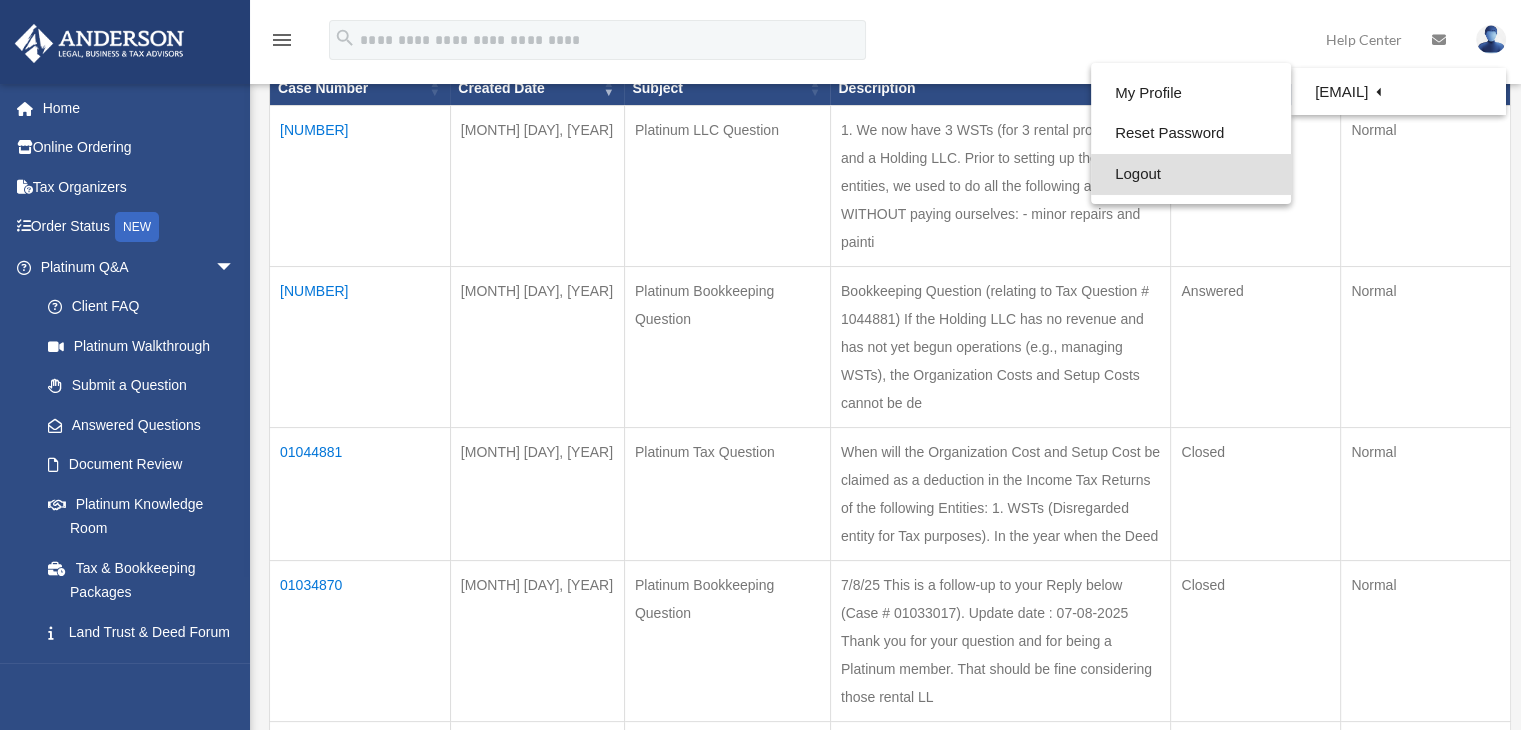 click on "Logout" at bounding box center [1191, 174] 